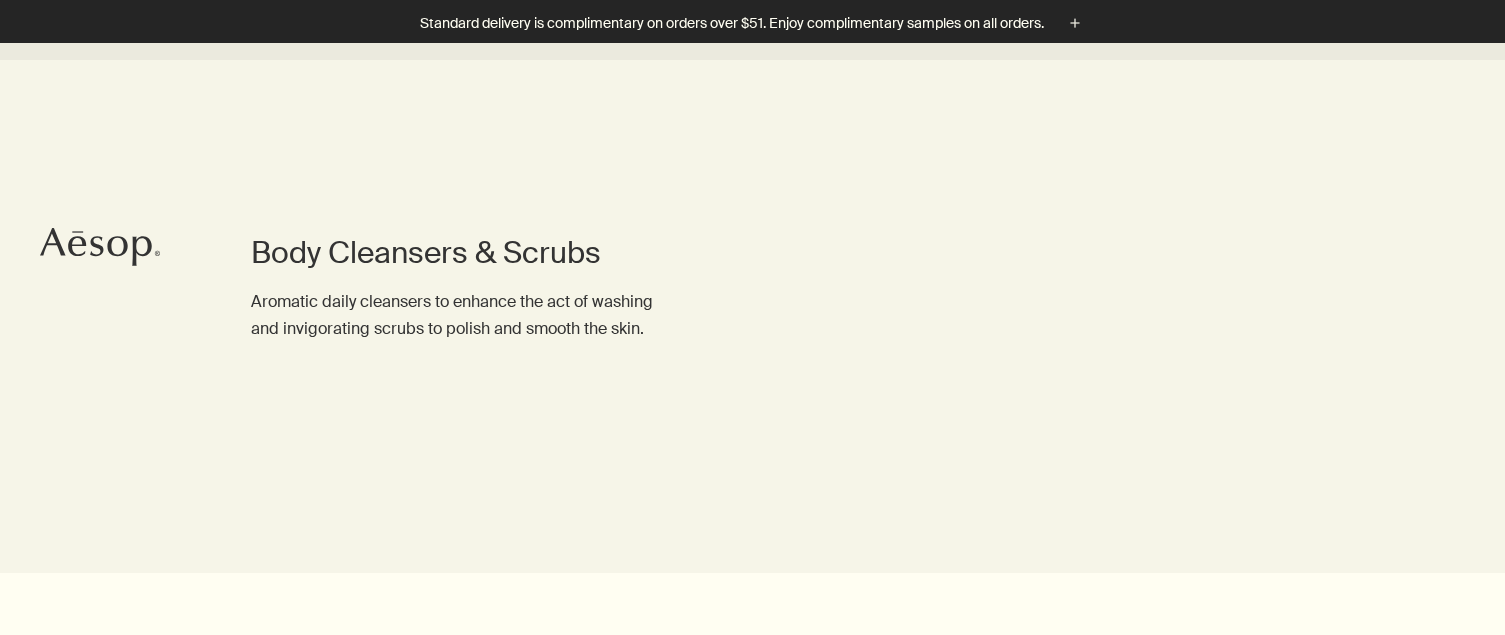scroll, scrollTop: 692, scrollLeft: 0, axis: vertical 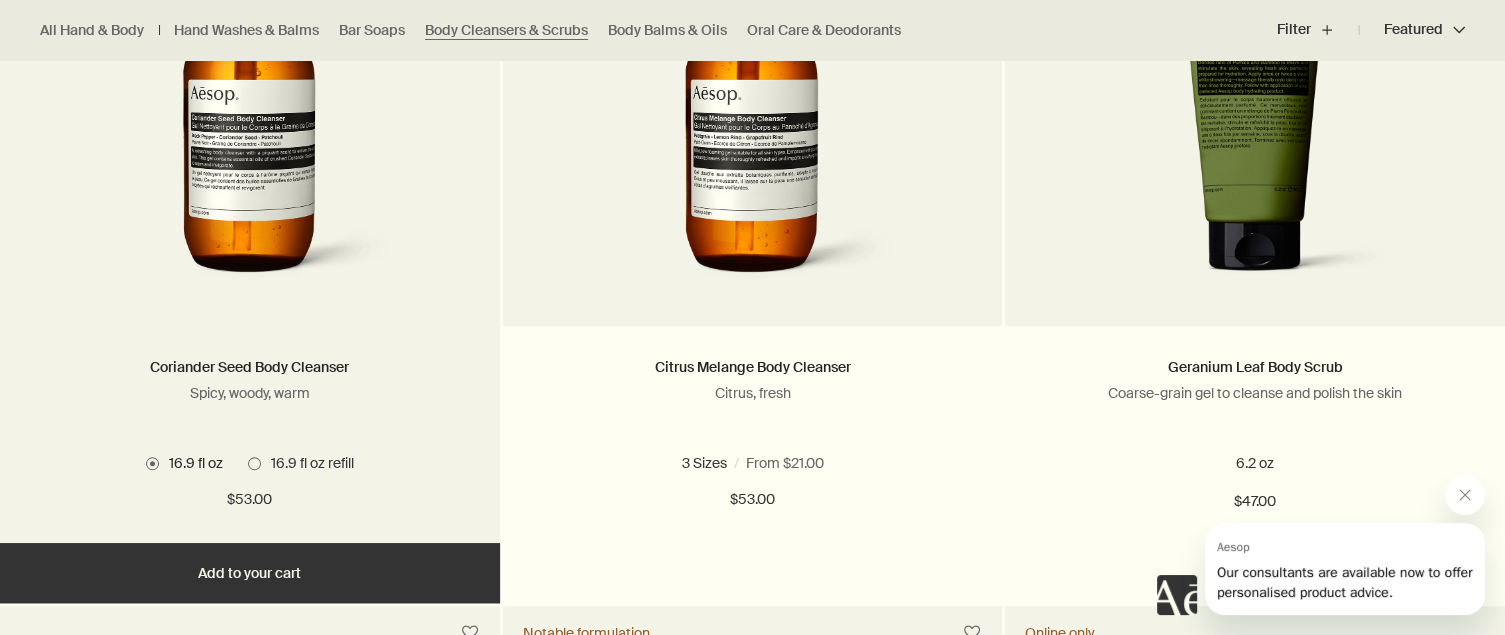click on "2 Sizes  /  From $21.00 16.9 fl oz 16.9 fl oz refill 16.9 fl oz 16.9 fl oz refill $53.00 chevron $53.00" at bounding box center (250, 482) 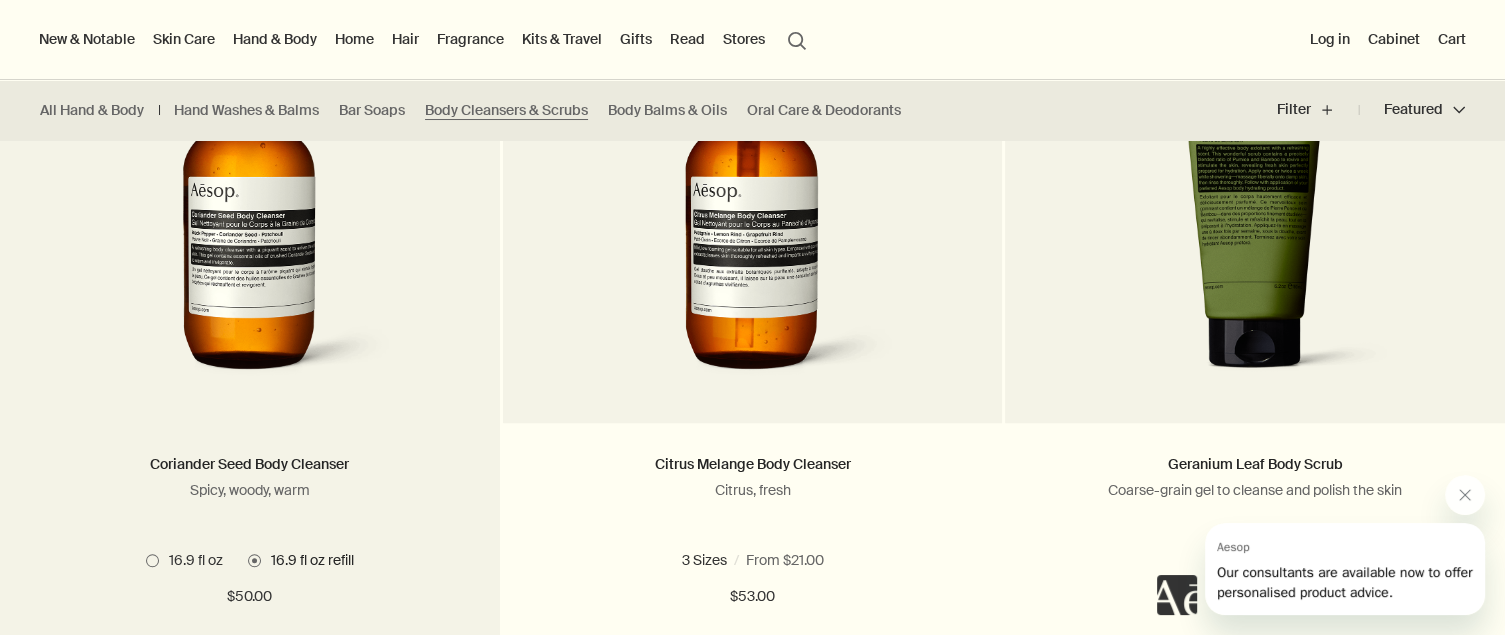 scroll, scrollTop: 1394, scrollLeft: 0, axis: vertical 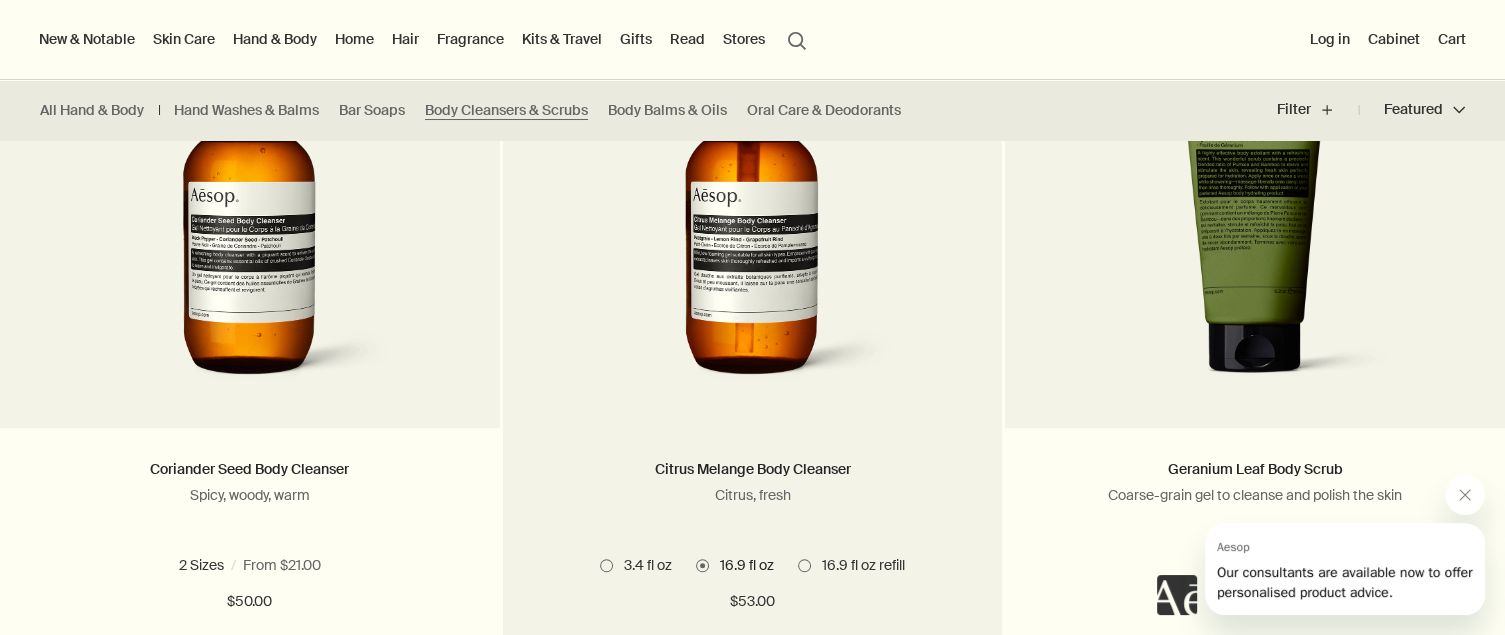click at bounding box center [753, 228] 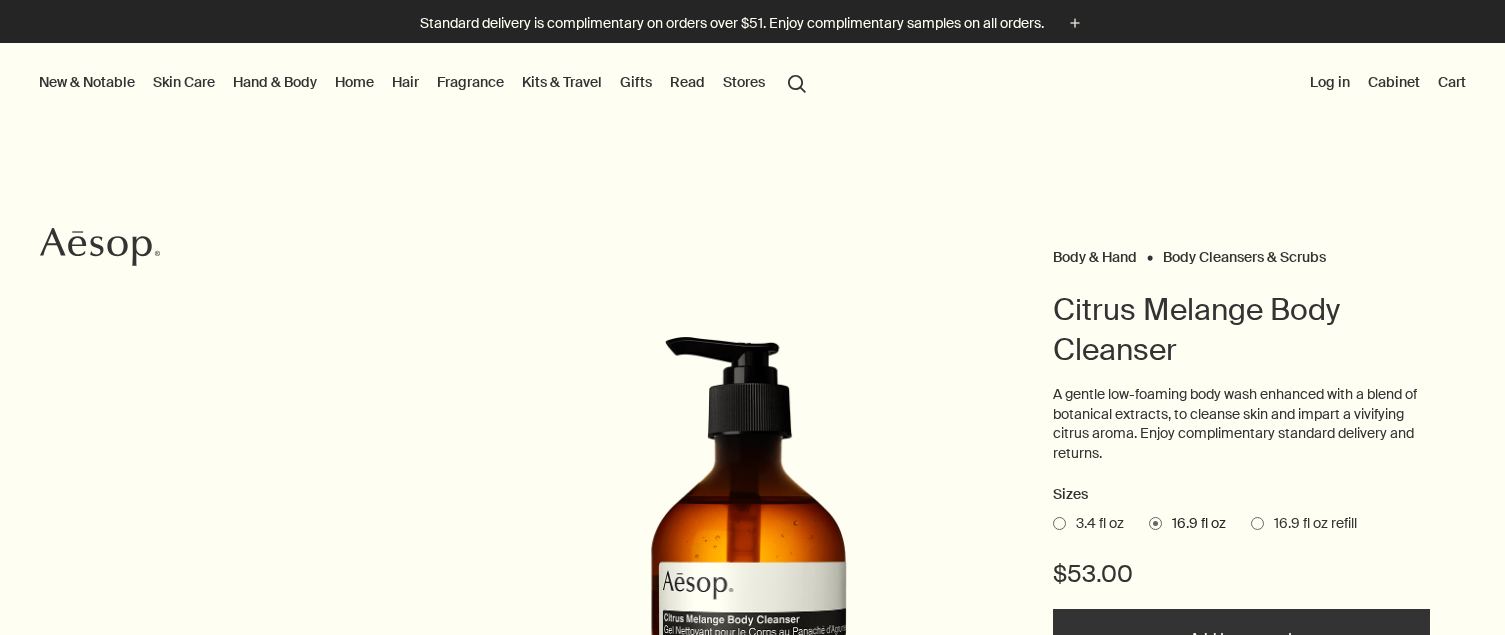 scroll, scrollTop: 0, scrollLeft: 0, axis: both 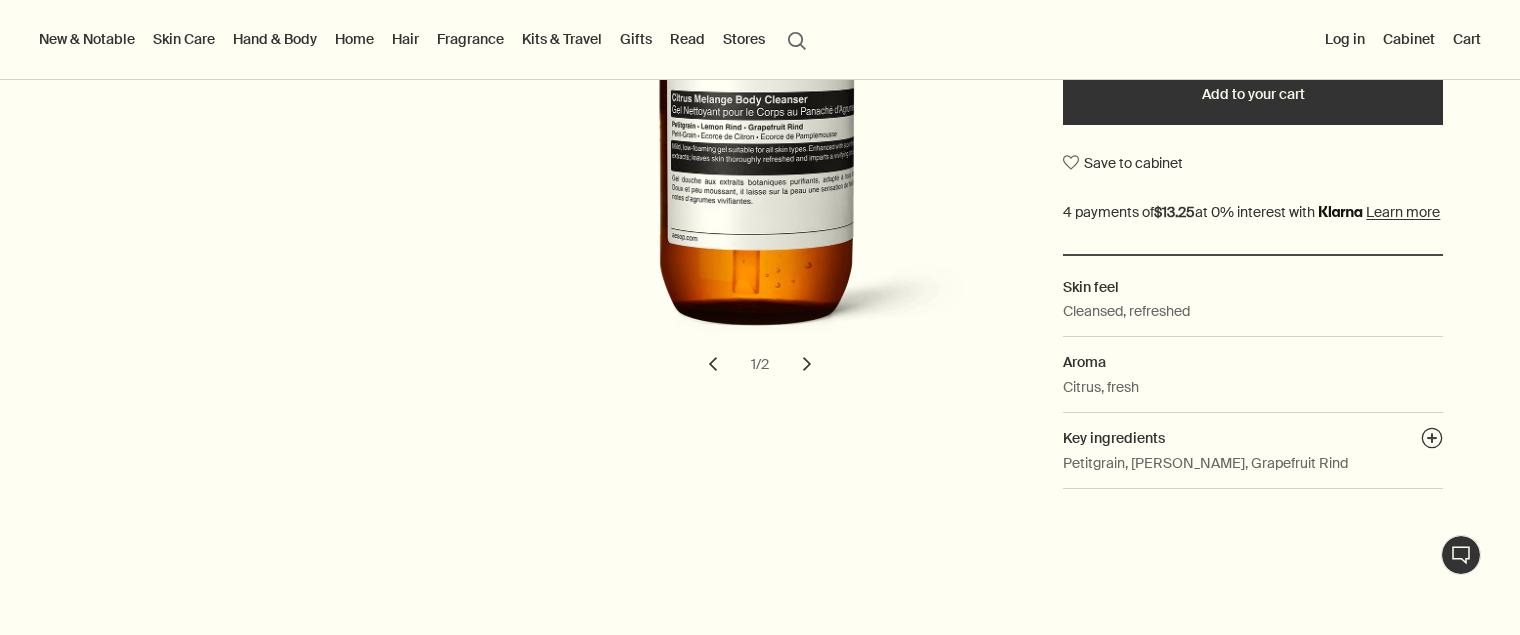 click on "chevron" at bounding box center [807, 364] 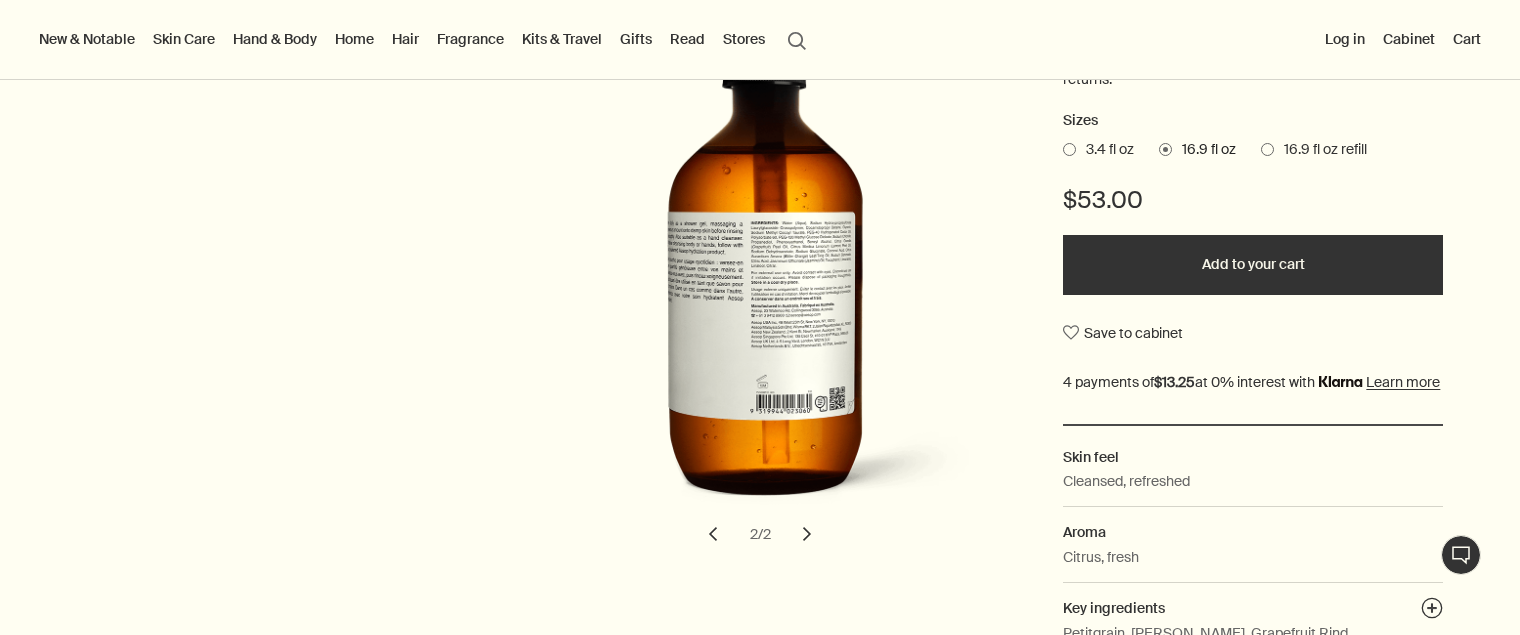 scroll, scrollTop: 426, scrollLeft: 0, axis: vertical 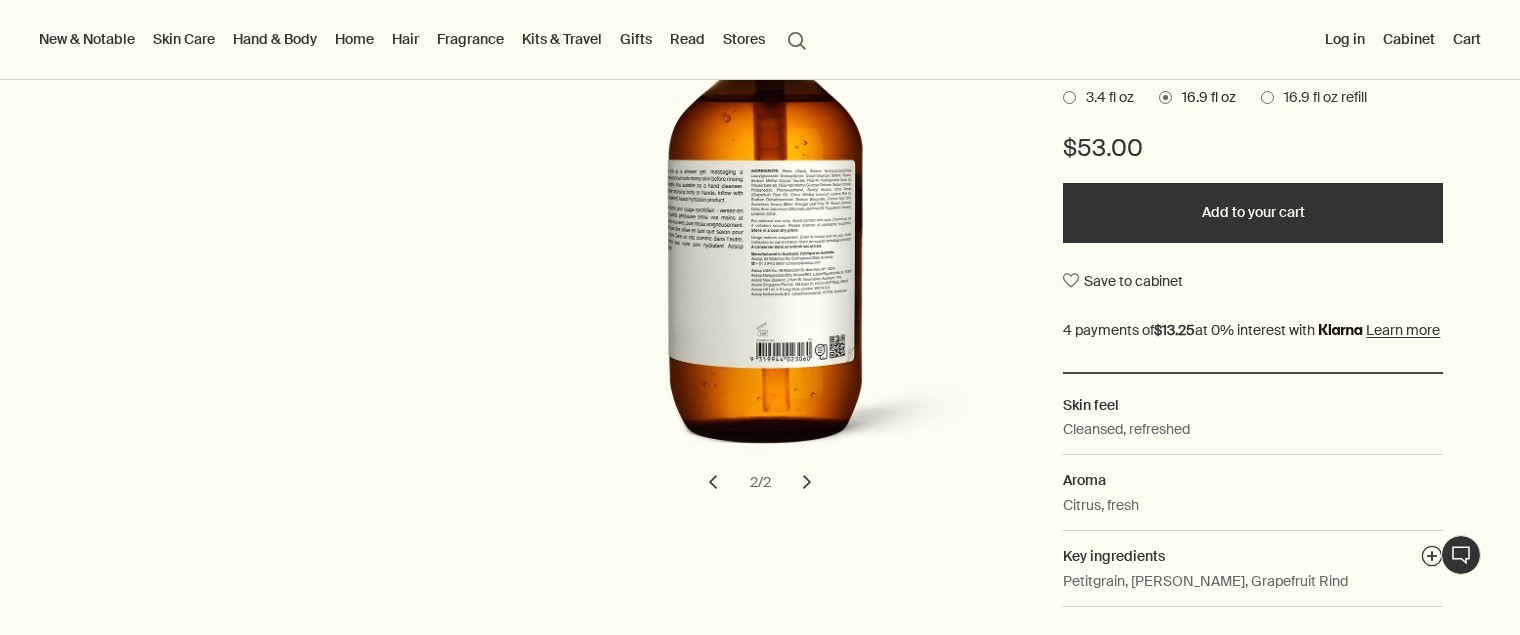 click on "Add to your cart" at bounding box center [1253, 213] 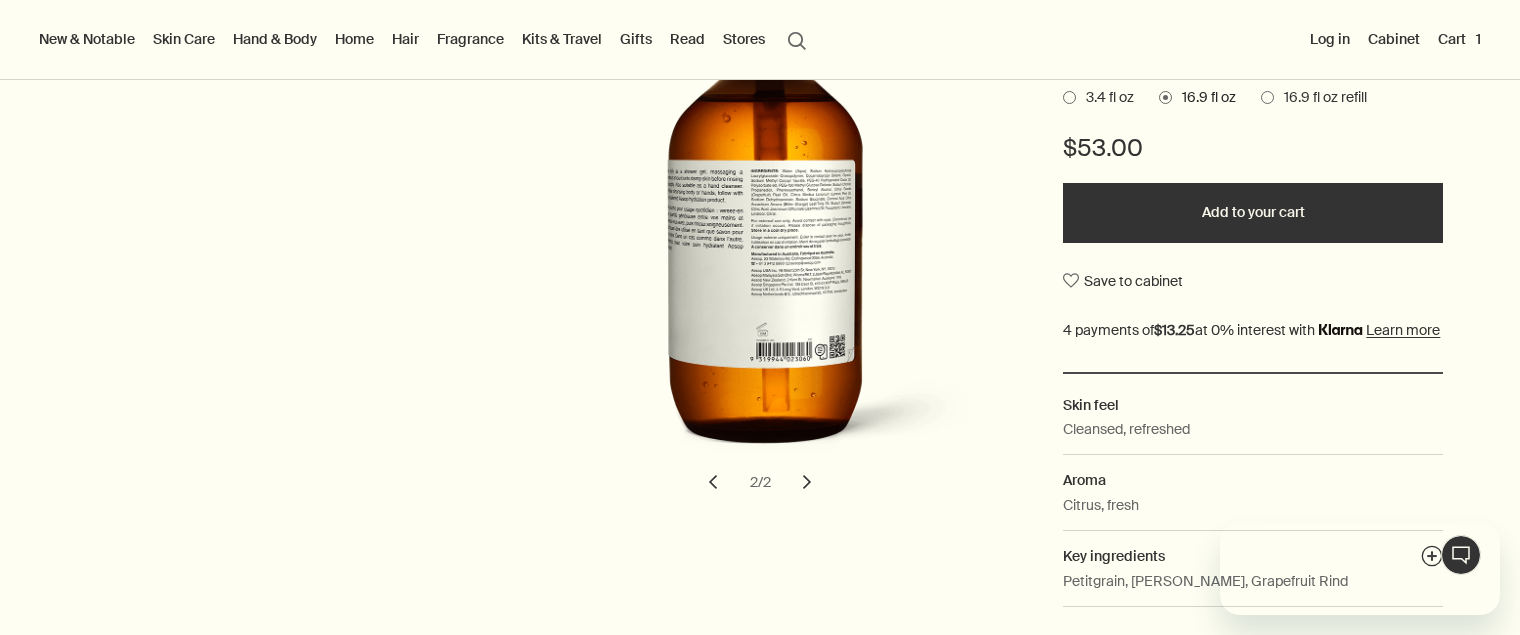 scroll, scrollTop: 0, scrollLeft: 0, axis: both 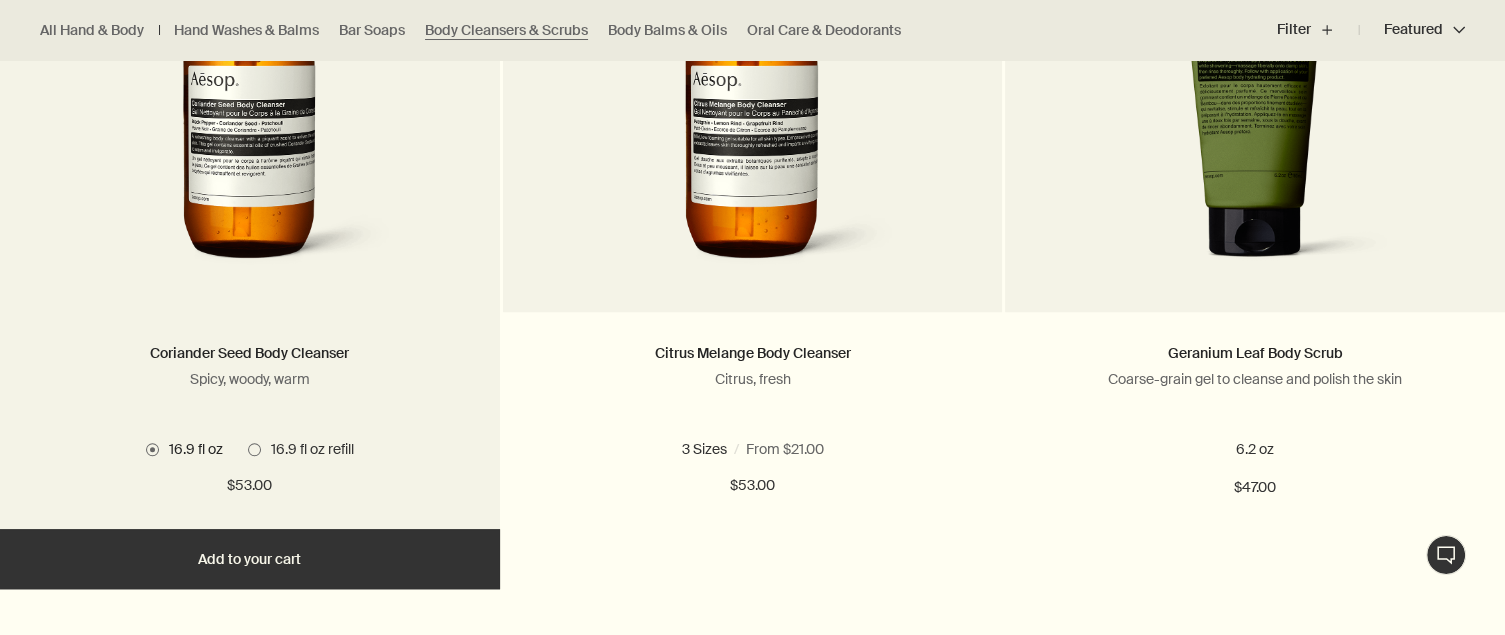click on "16.9 fl oz refill" at bounding box center [307, 449] 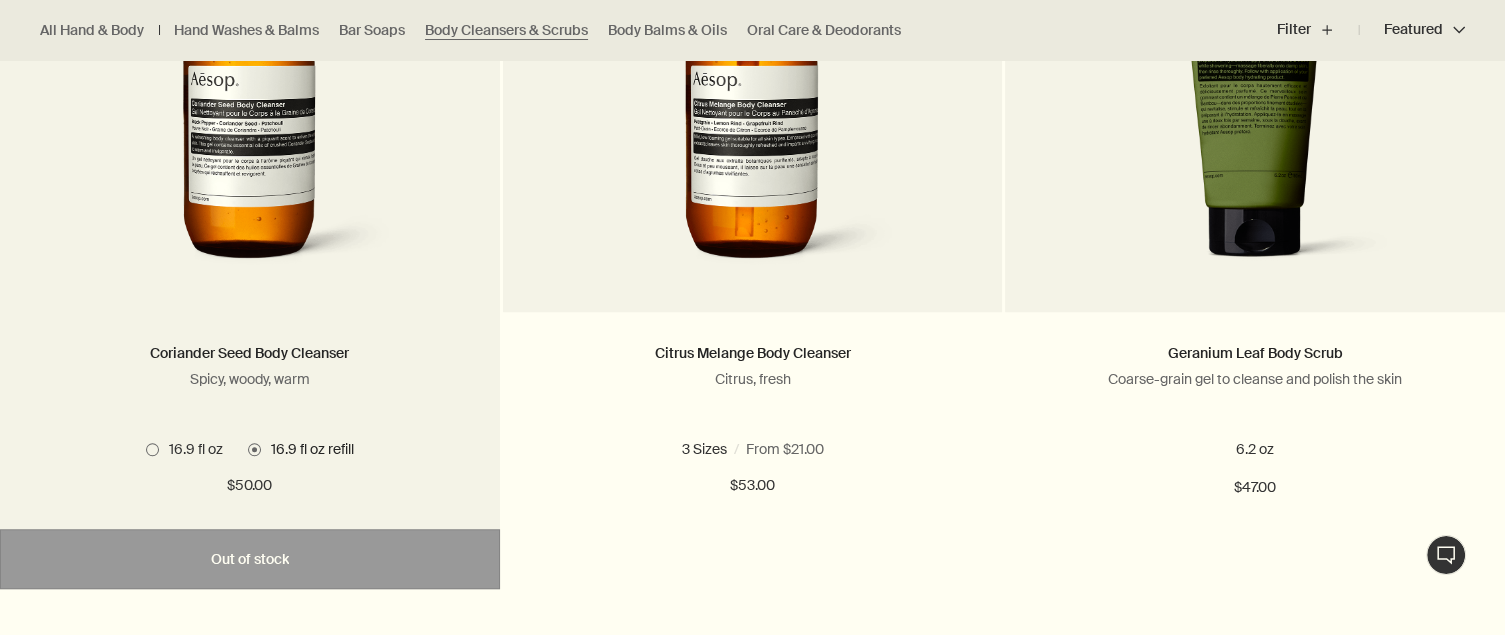 click on "16.9 fl oz" at bounding box center [191, 449] 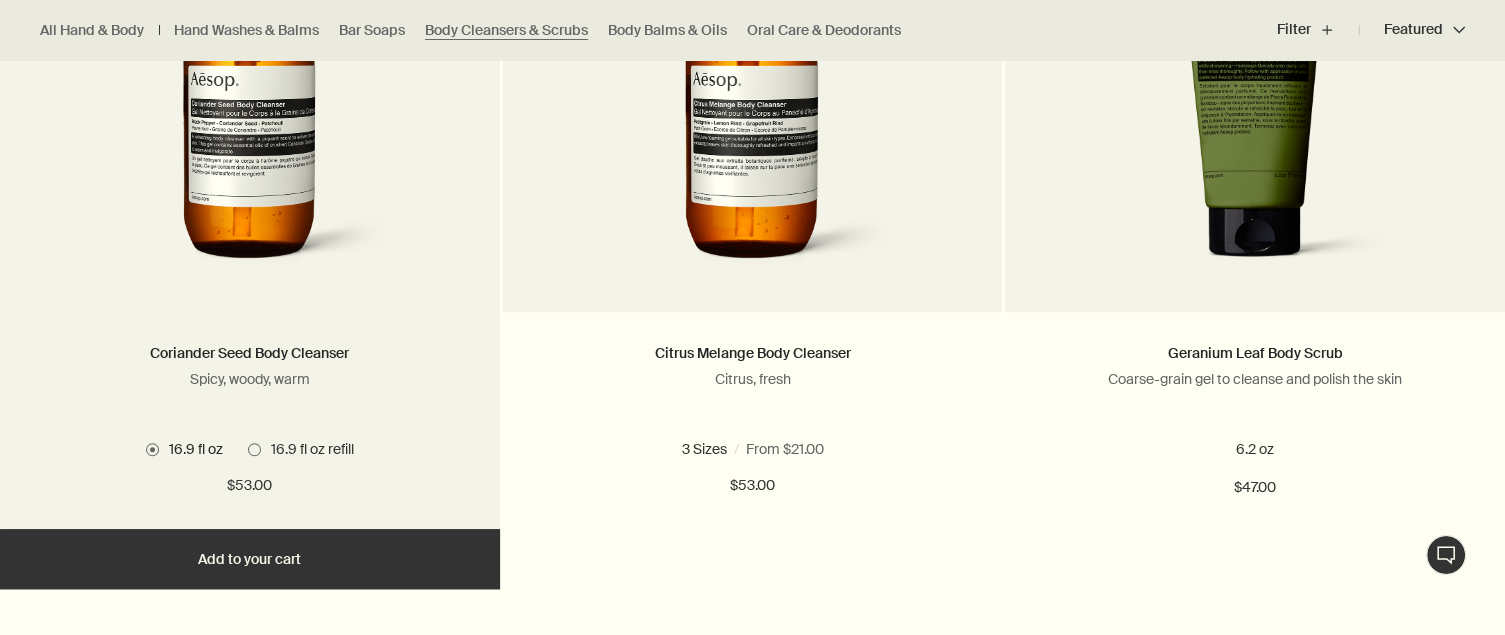 click on "Add Add to your cart" at bounding box center [250, 559] 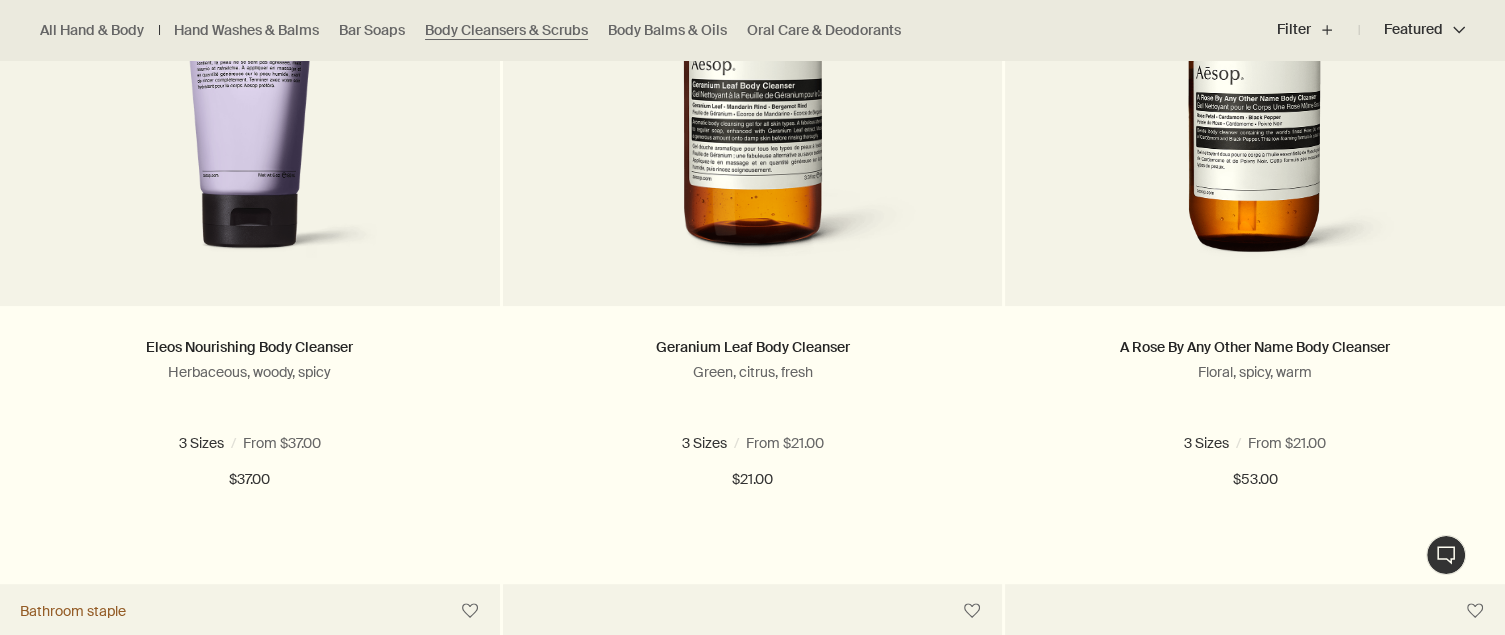 scroll, scrollTop: 786, scrollLeft: 0, axis: vertical 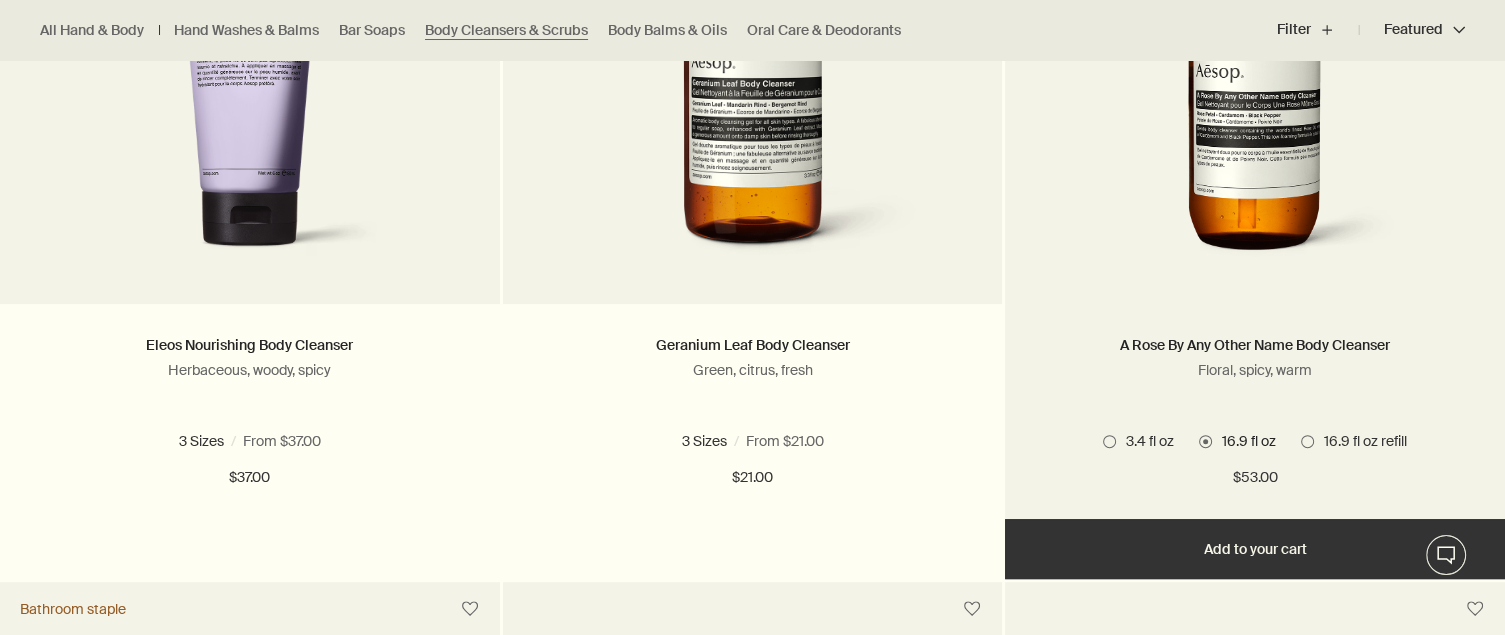 click at bounding box center [1255, 89] 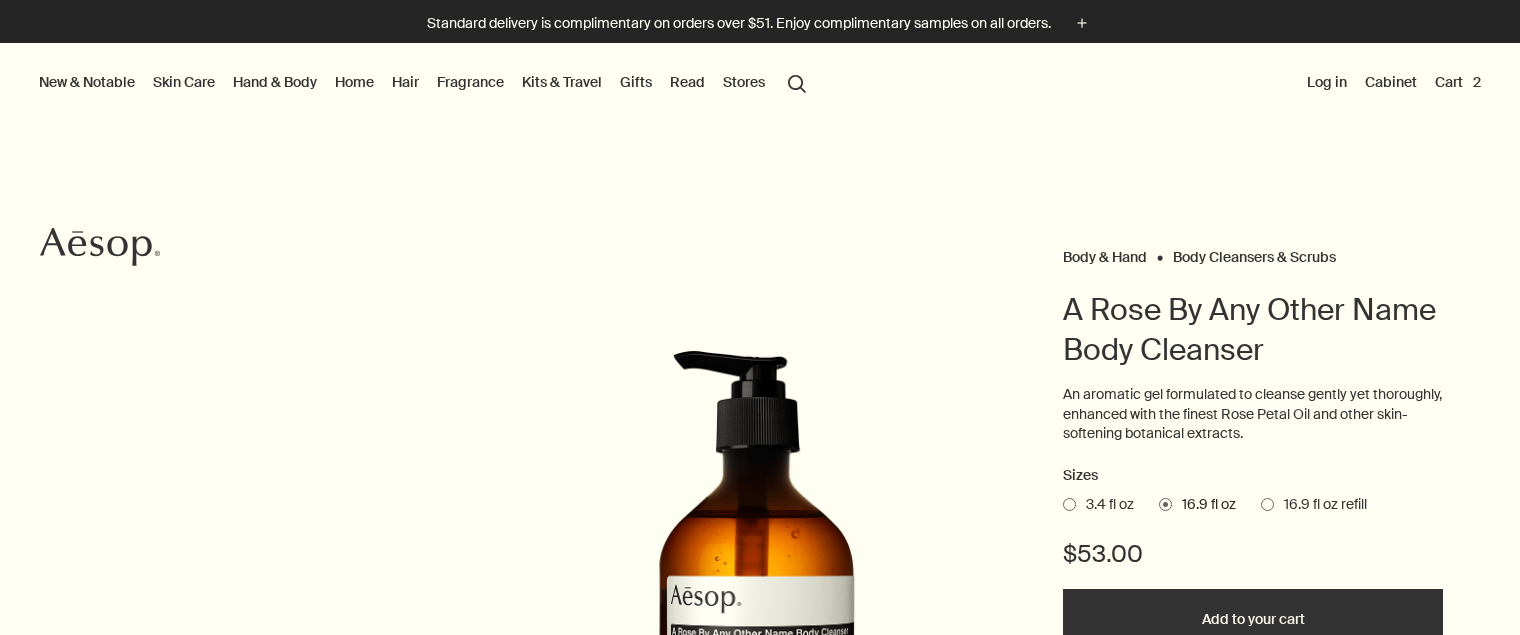 scroll, scrollTop: 0, scrollLeft: 0, axis: both 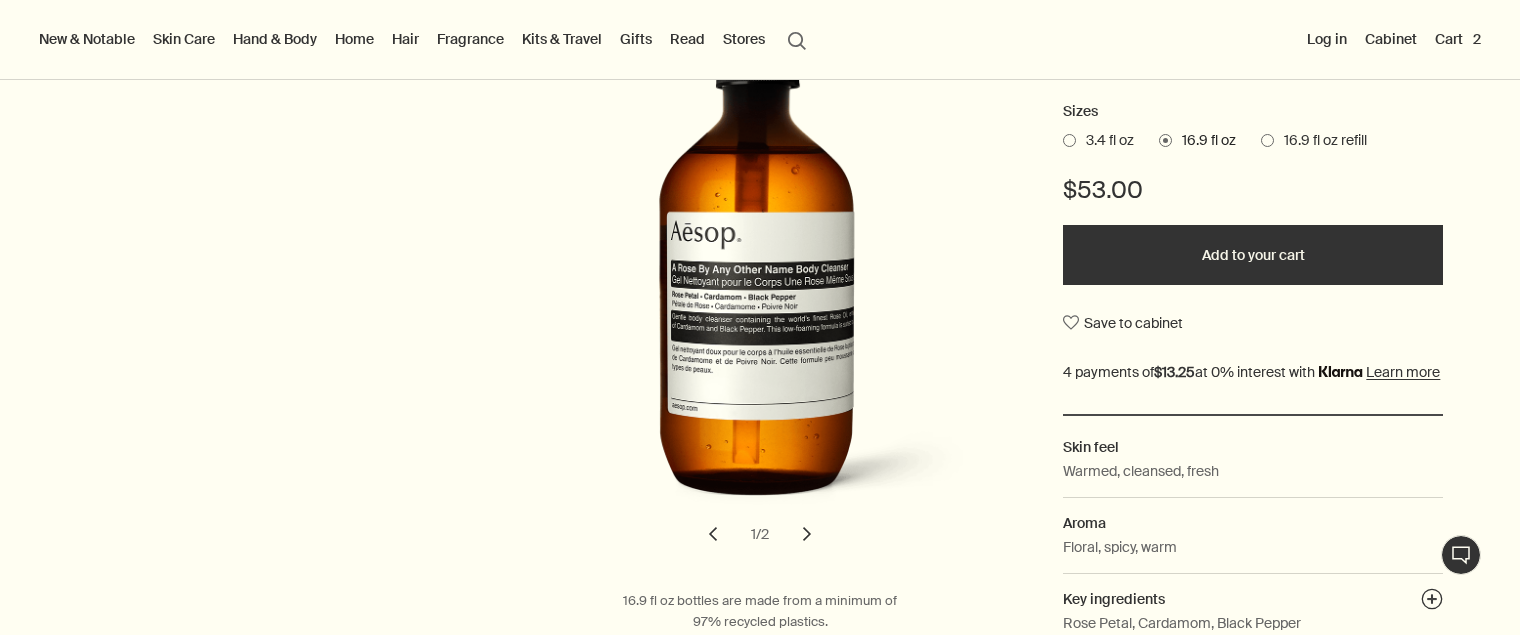 click on "Add to your cart" at bounding box center (1253, 255) 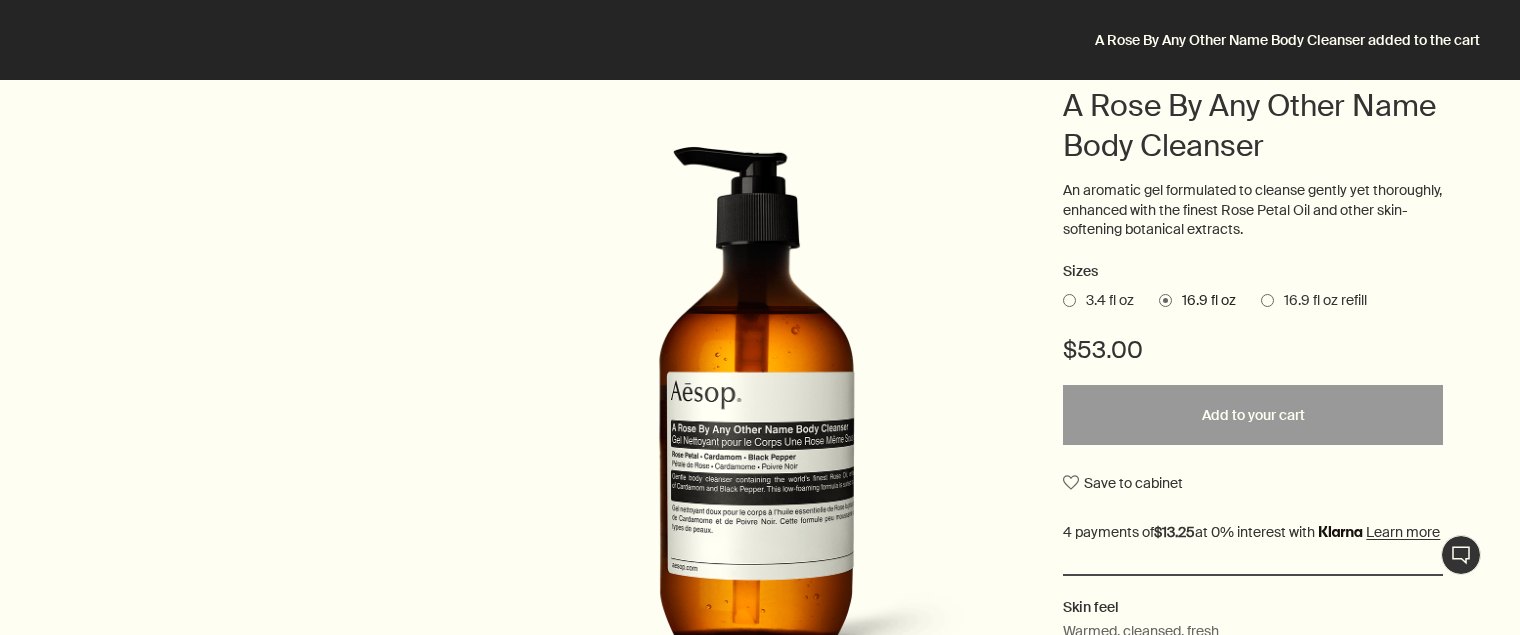 scroll, scrollTop: 0, scrollLeft: 0, axis: both 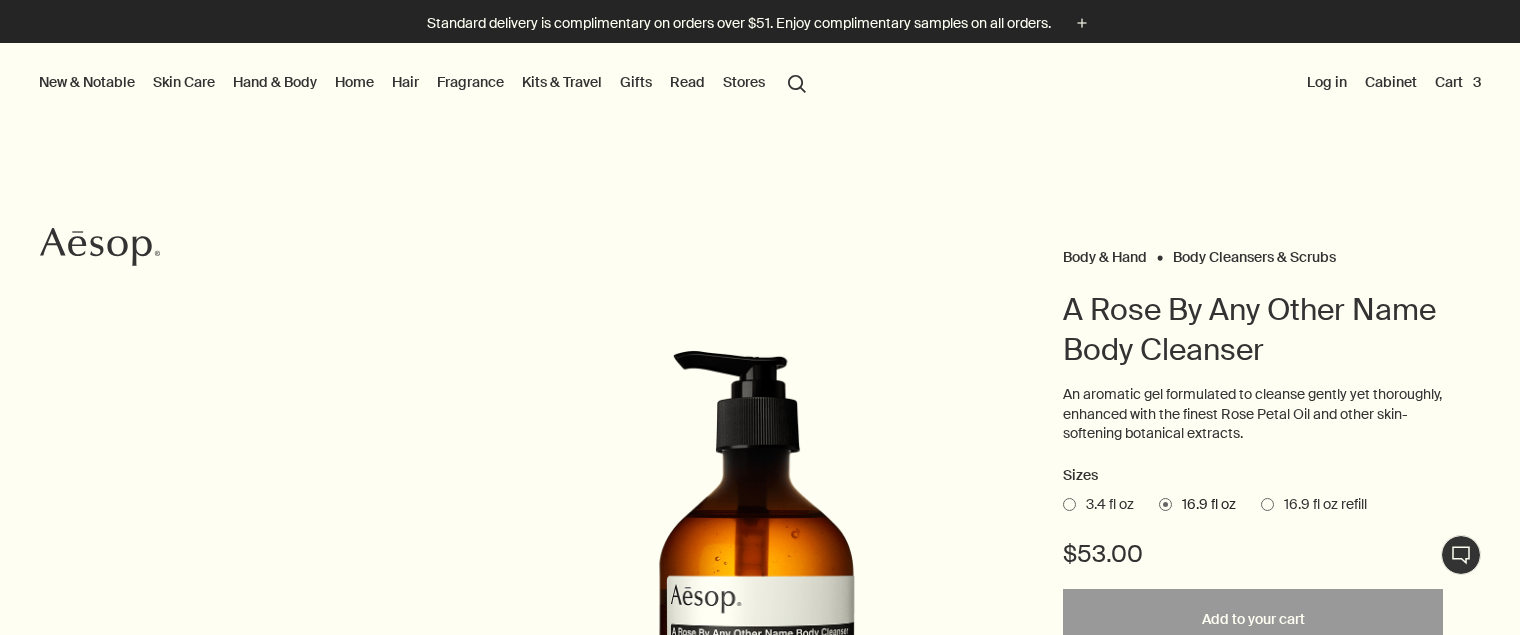 click on "Cart 3" at bounding box center (1458, 82) 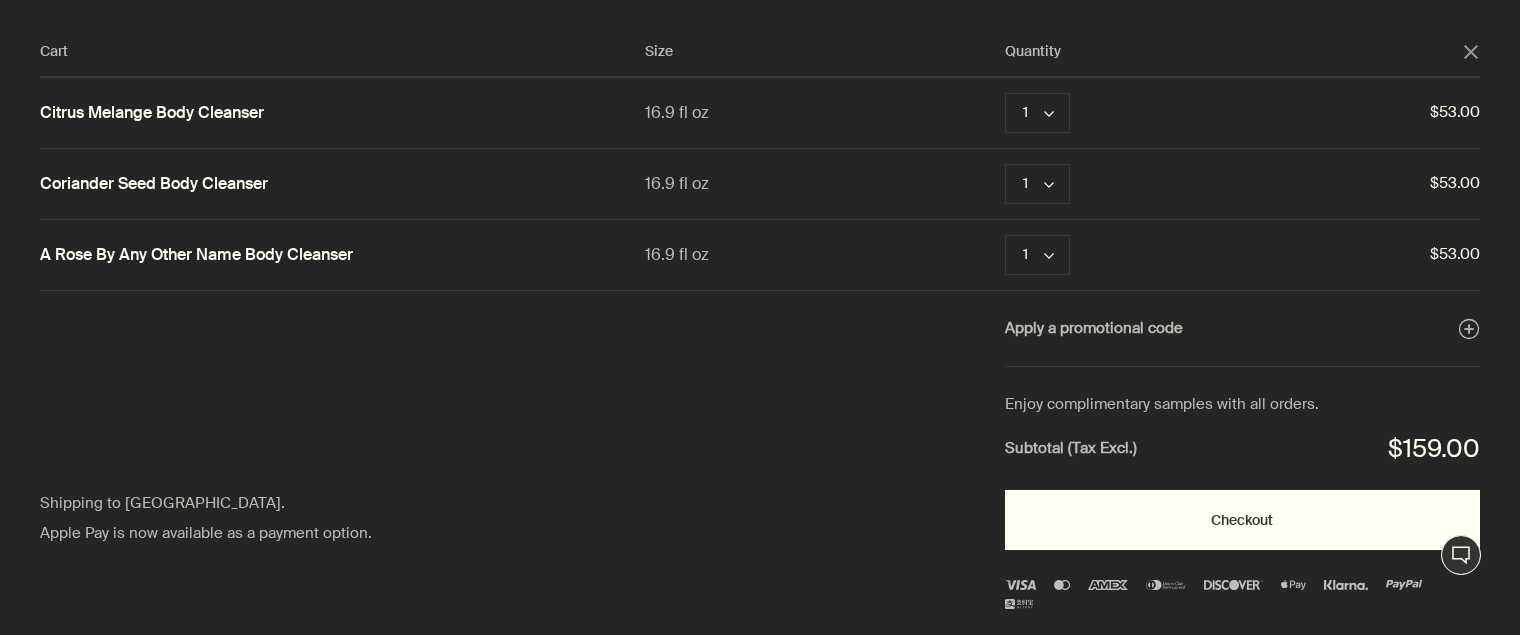 click on "Checkout" at bounding box center (1242, 520) 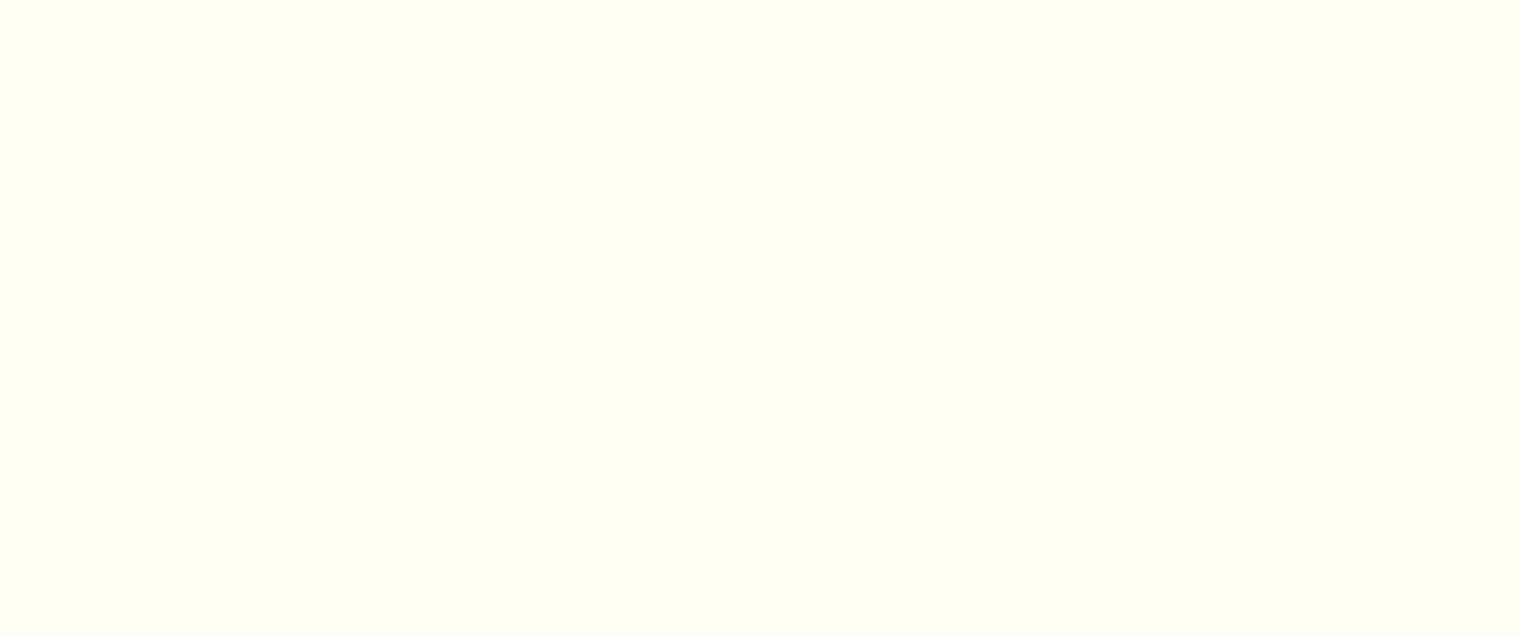 scroll, scrollTop: 0, scrollLeft: 0, axis: both 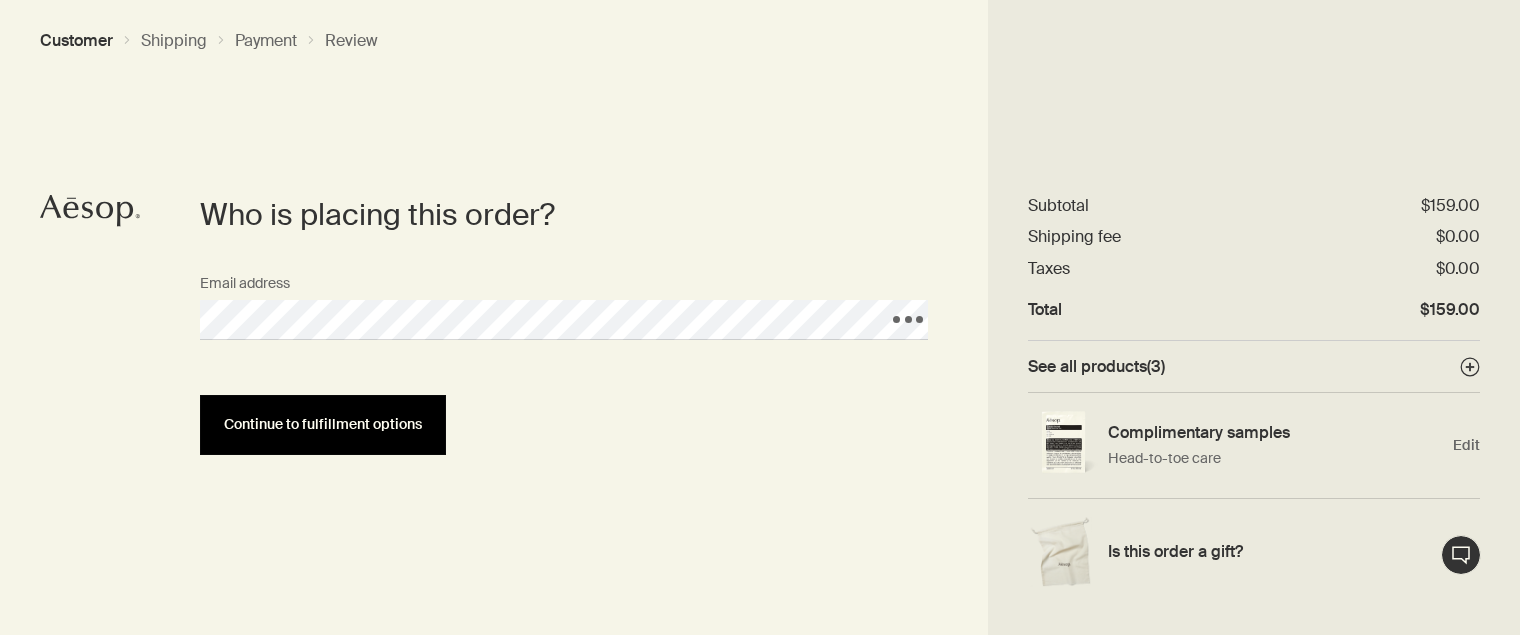 click on "Continue to fulfillment options" at bounding box center (323, 424) 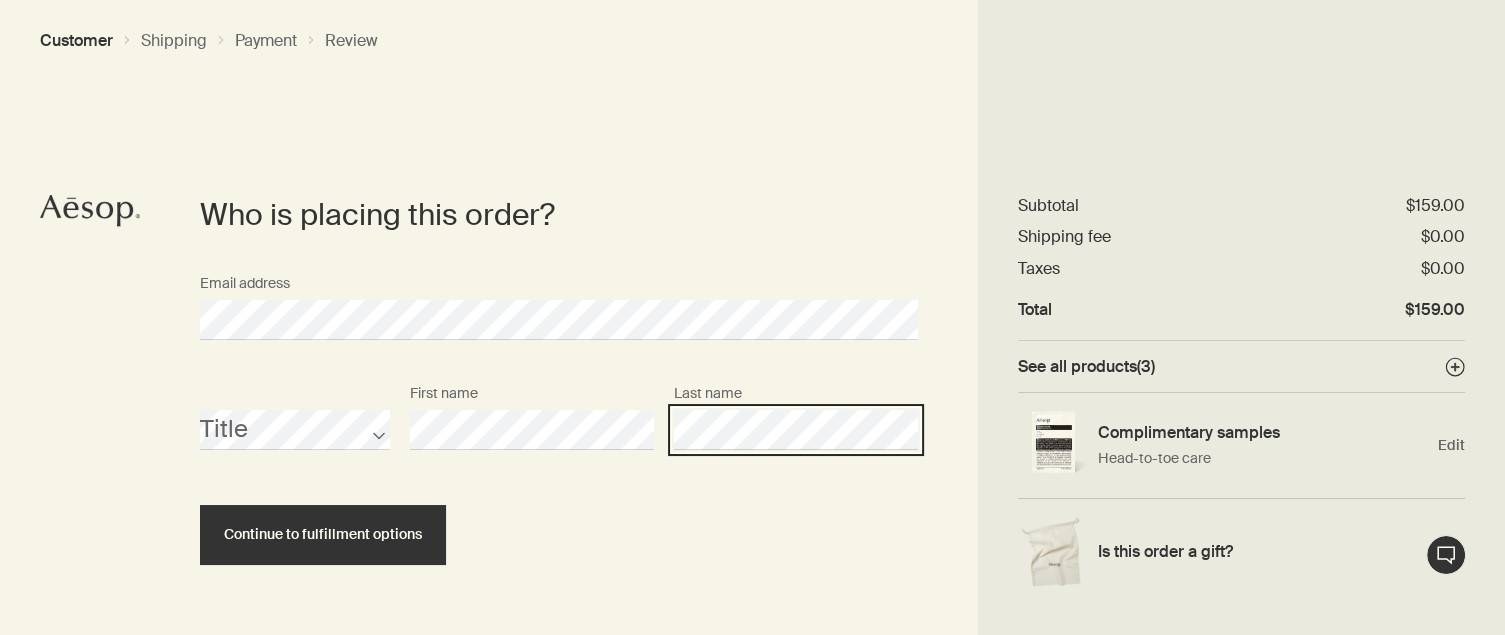 click on "Continue to fulfillment options" at bounding box center [323, 535] 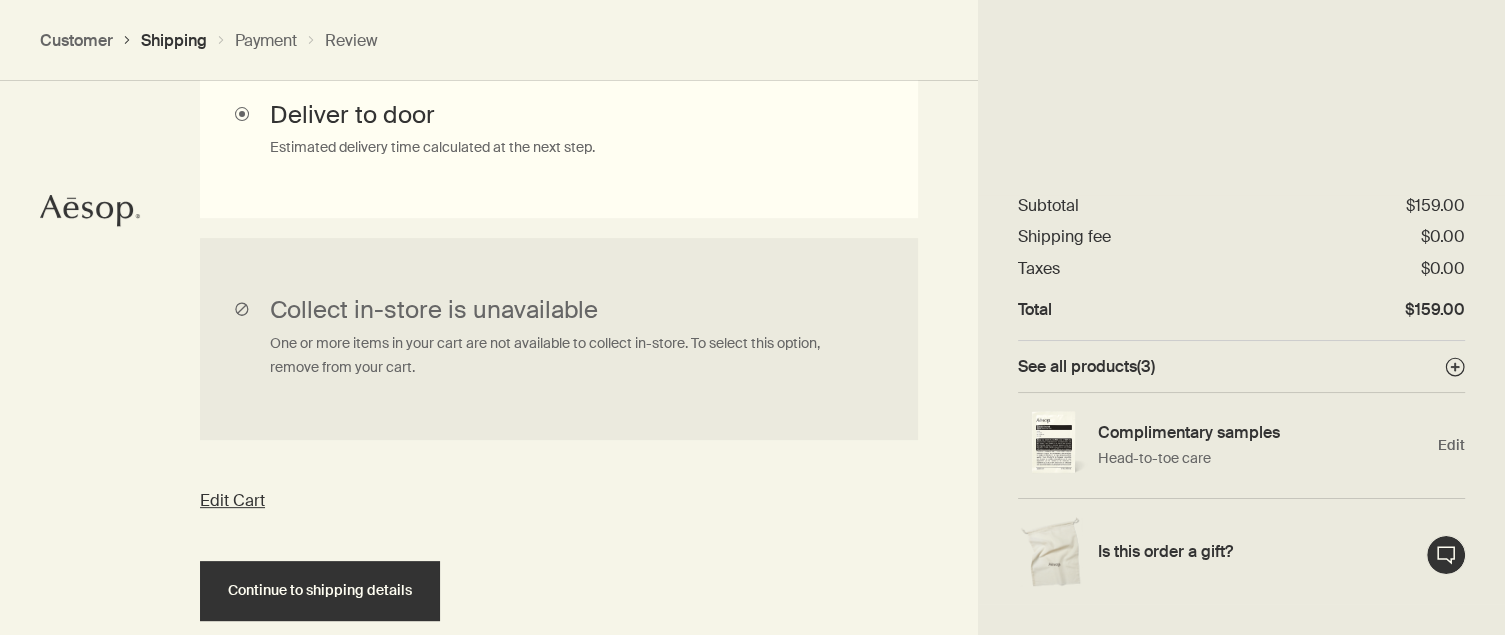 scroll, scrollTop: 788, scrollLeft: 0, axis: vertical 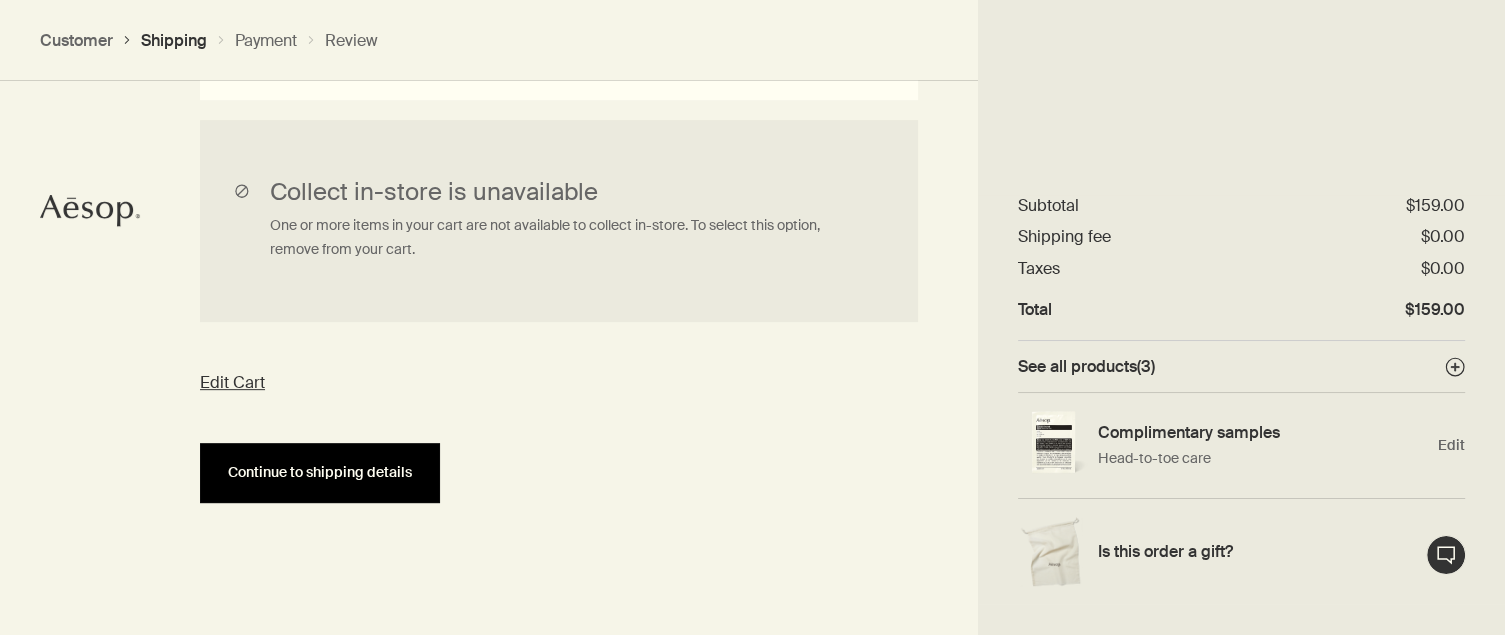 click on "Continue to shipping details" at bounding box center (320, 472) 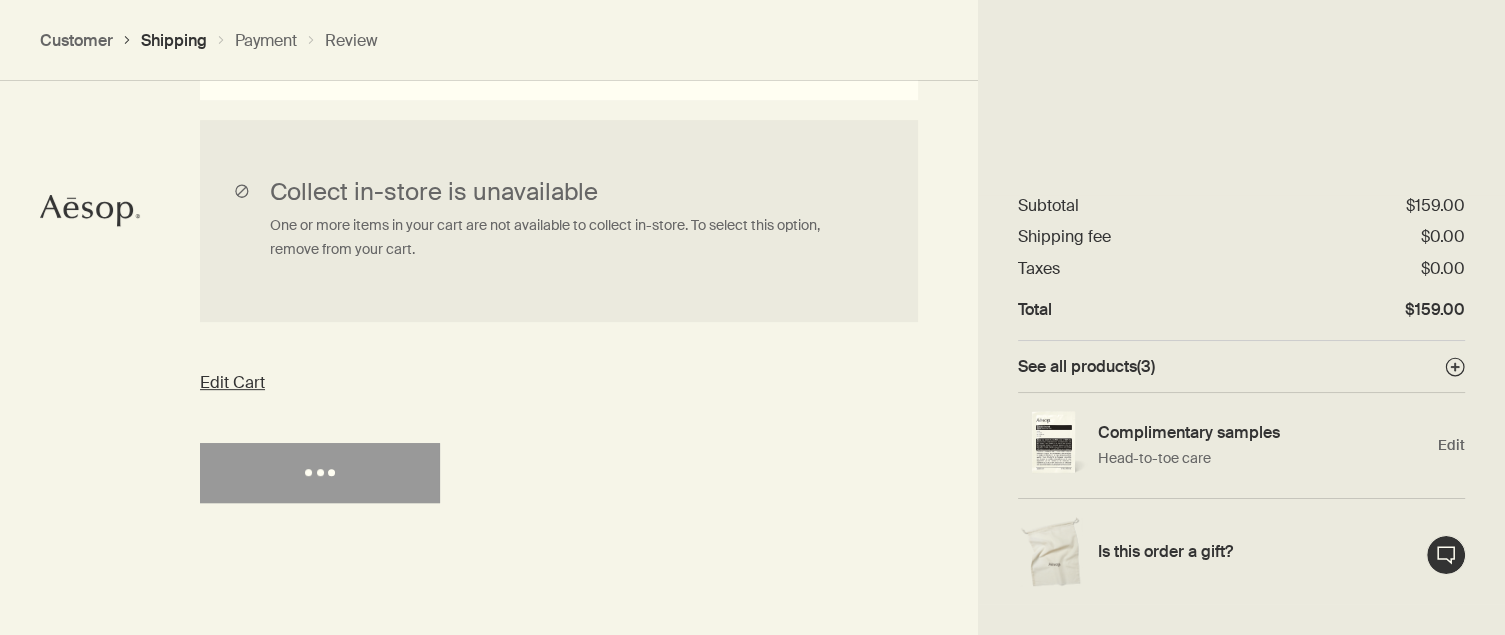 select on "US" 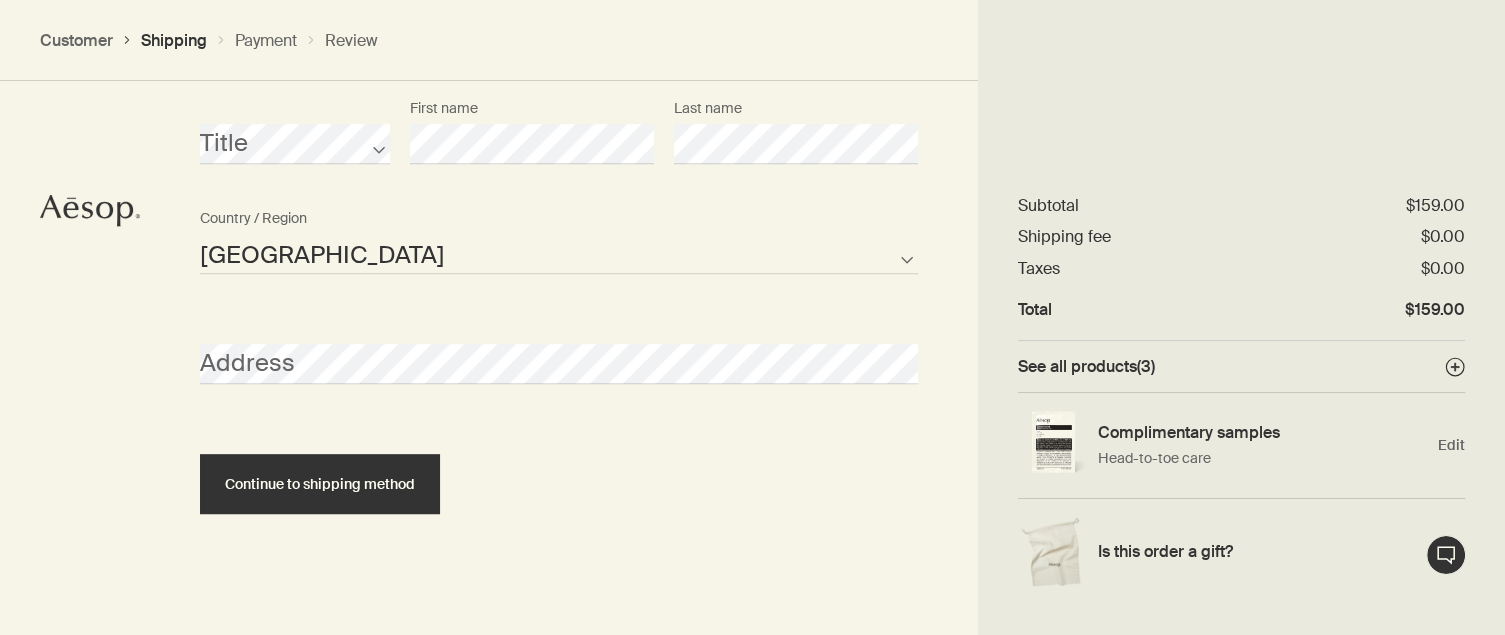 scroll, scrollTop: 1042, scrollLeft: 0, axis: vertical 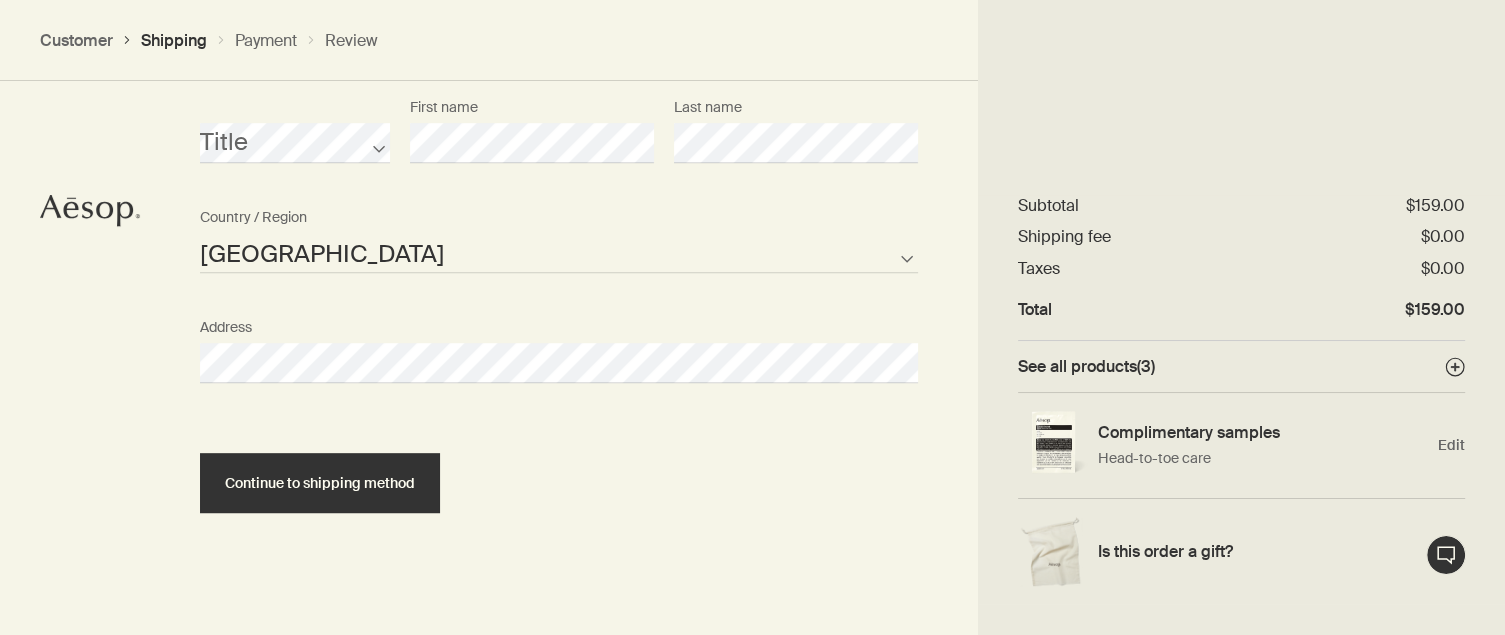 select on "US" 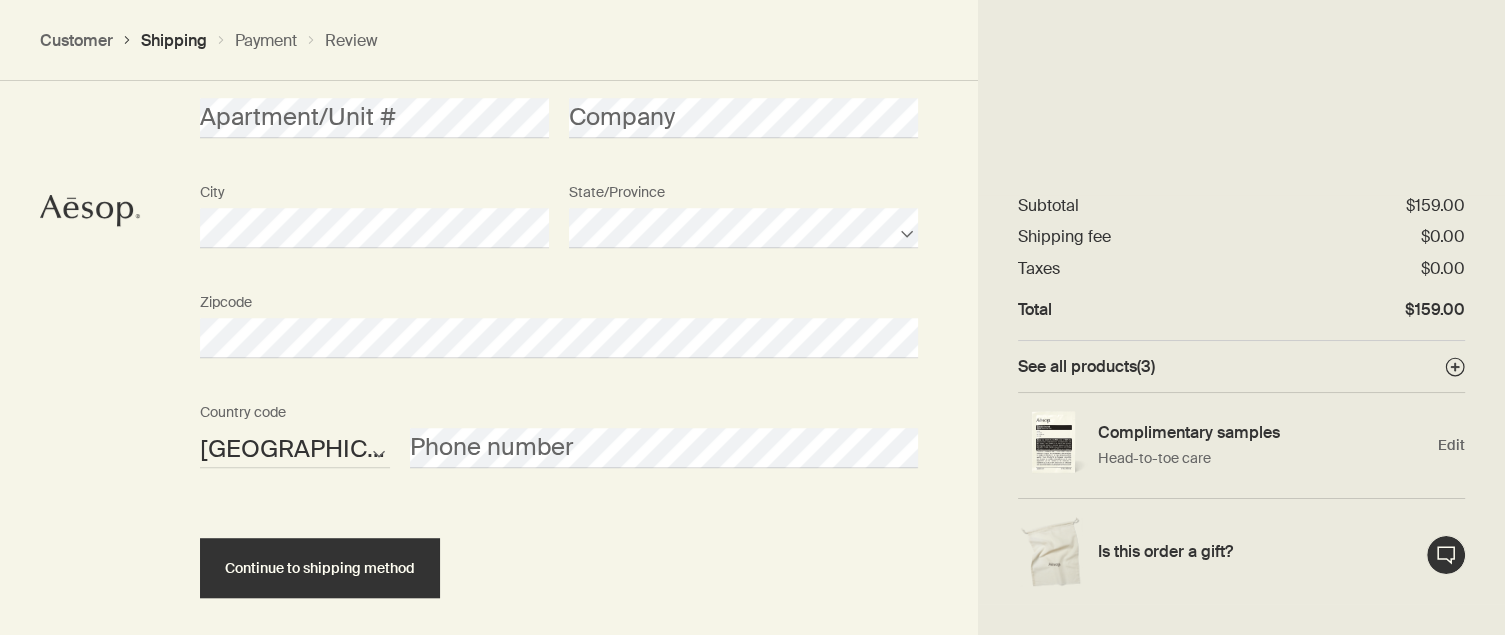 scroll, scrollTop: 1492, scrollLeft: 0, axis: vertical 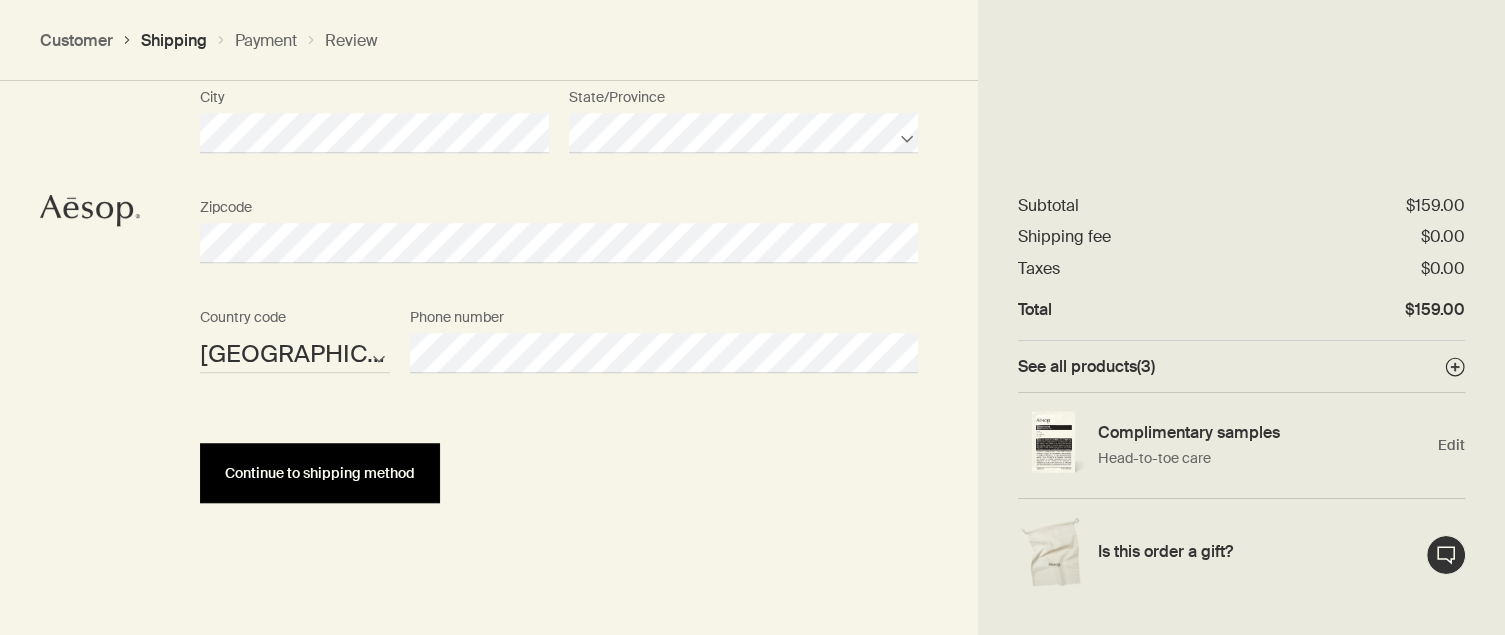 click on "Continue to shipping method" at bounding box center (320, 473) 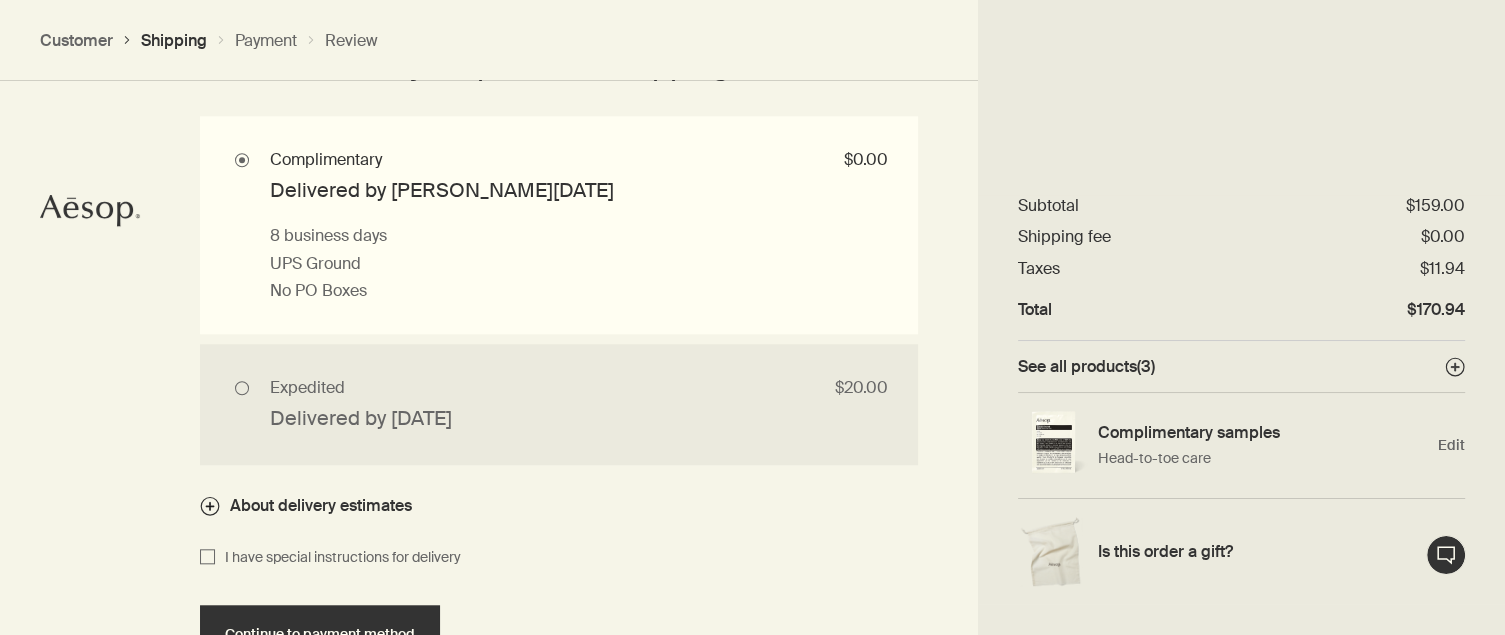 scroll, scrollTop: 1928, scrollLeft: 0, axis: vertical 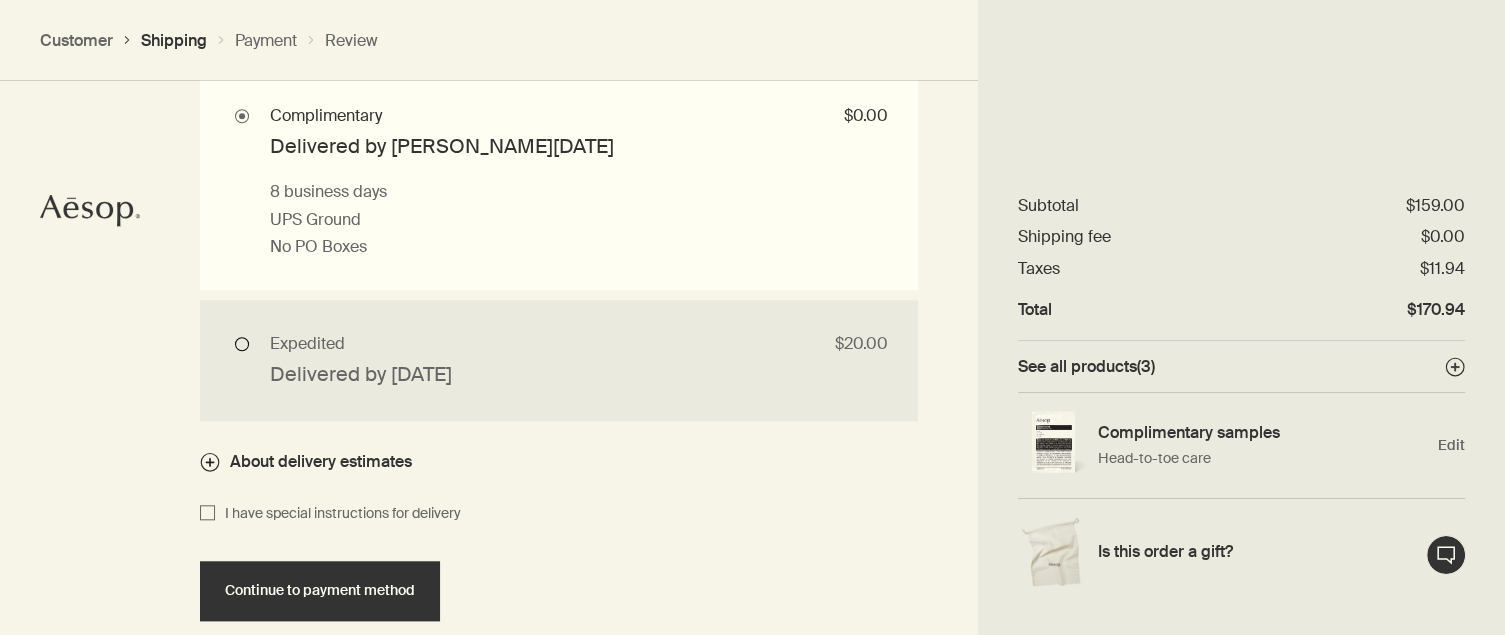 click on "Expedited $20.00 Delivered by Tue, Jul 15 1 business day if placed before 12PM ET UPS Next Day Air No PO Boxes" at bounding box center (559, 360) 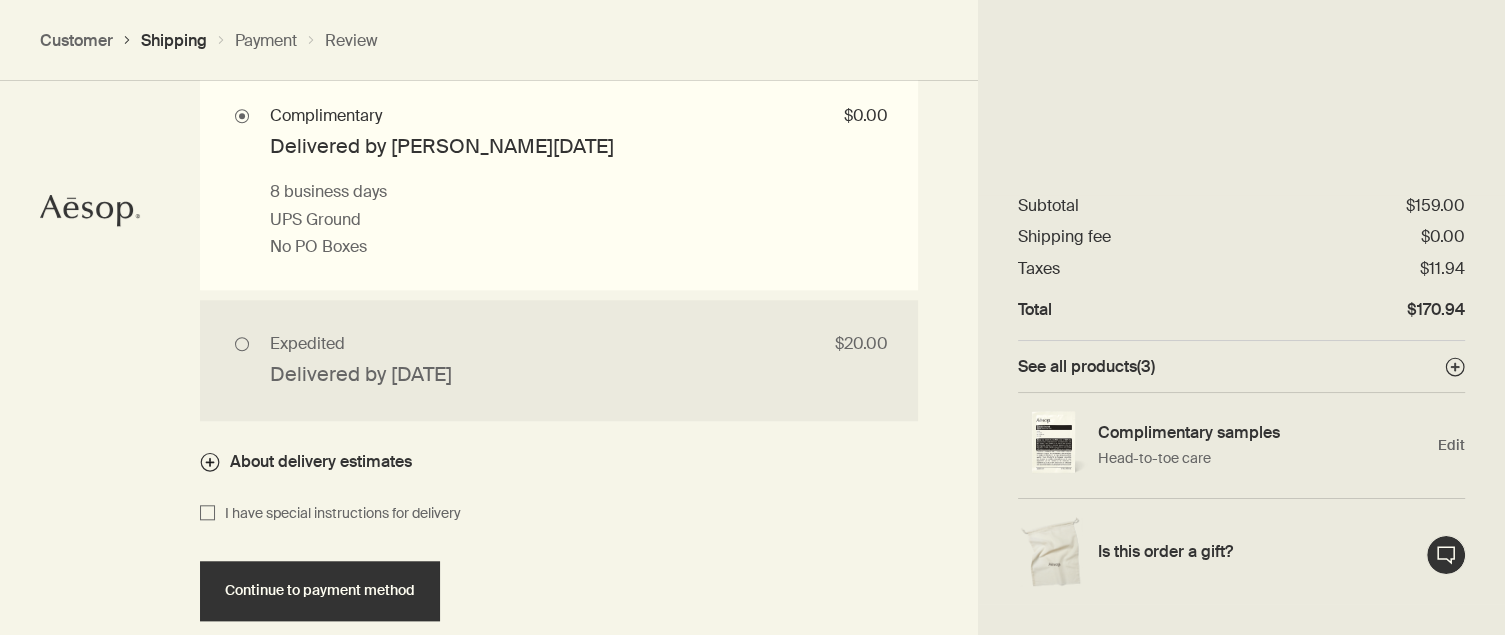 radio on "true" 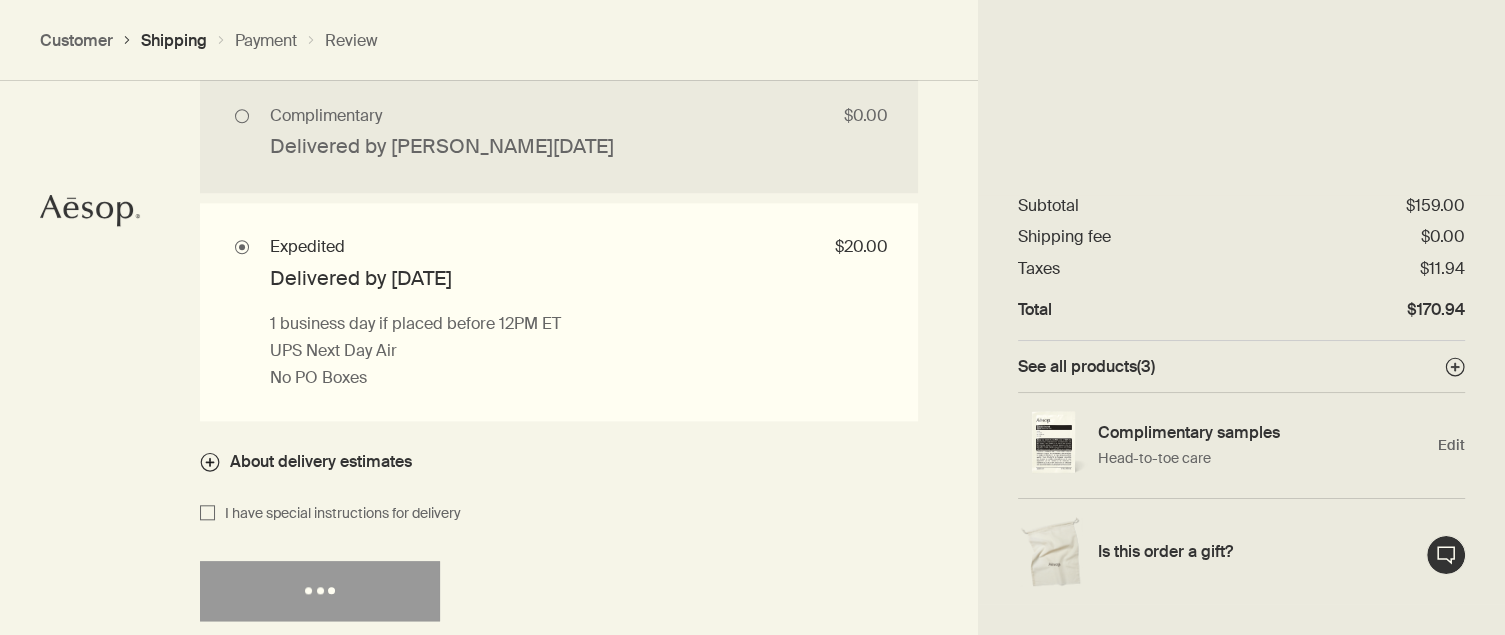 scroll, scrollTop: 2046, scrollLeft: 0, axis: vertical 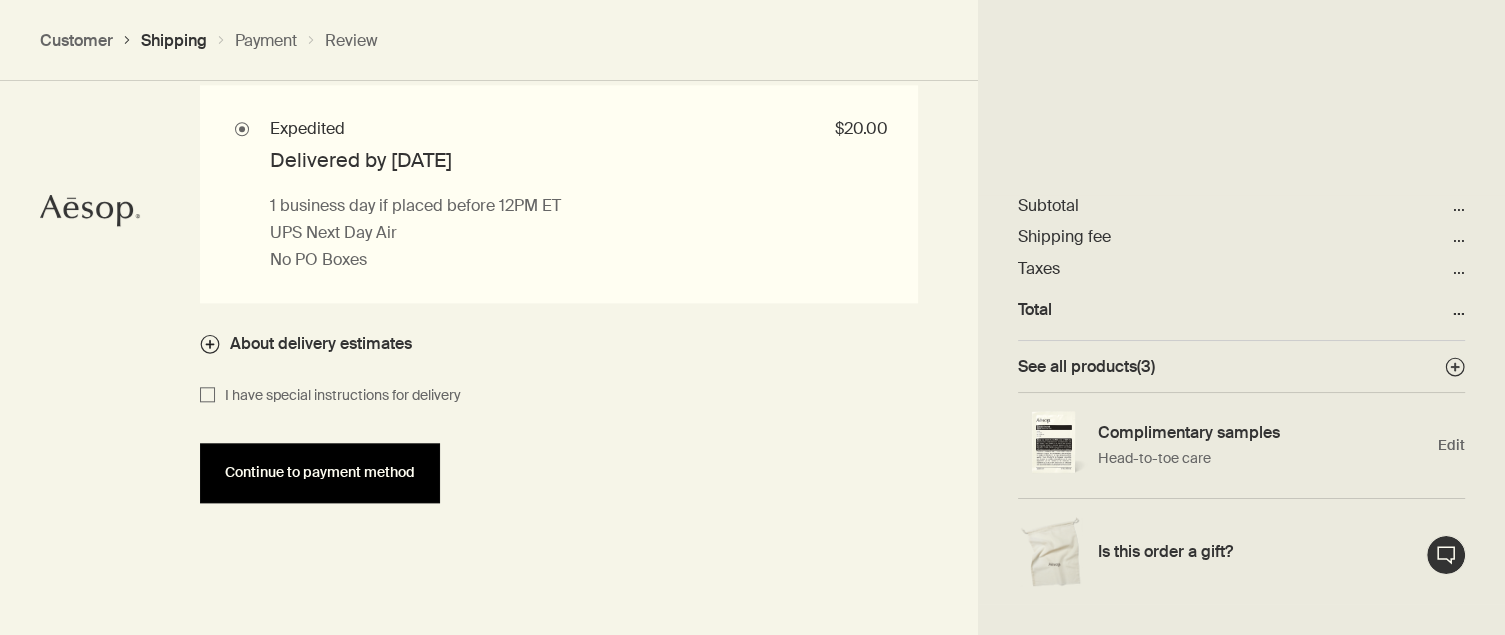click on "Continue to payment method" at bounding box center (320, 472) 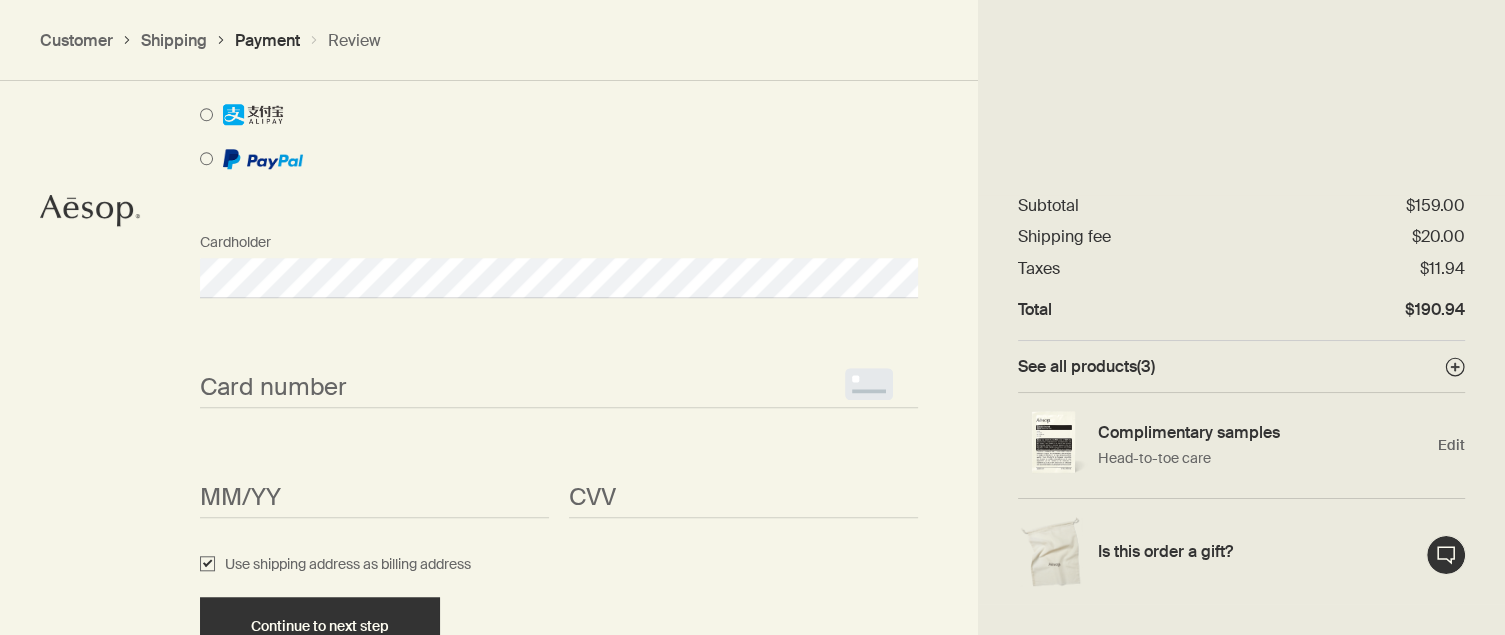 scroll, scrollTop: 1724, scrollLeft: 0, axis: vertical 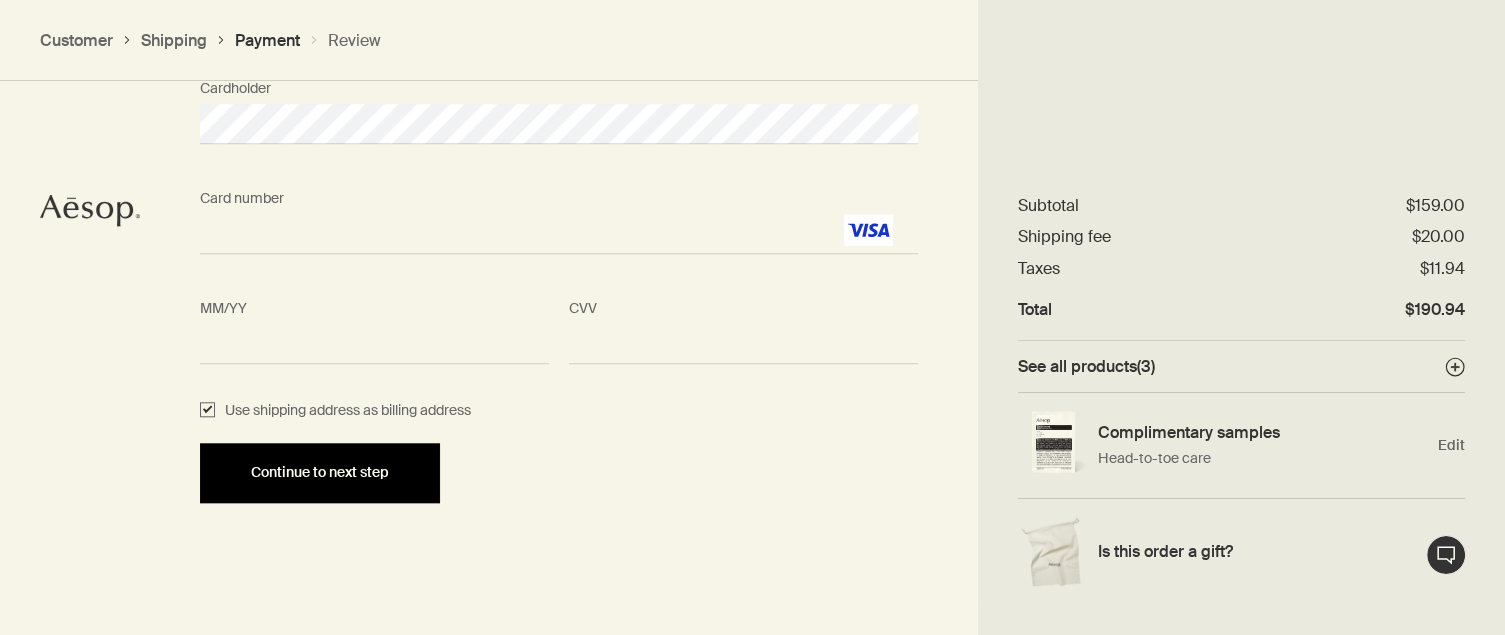 click on "Continue to next step" at bounding box center [320, 472] 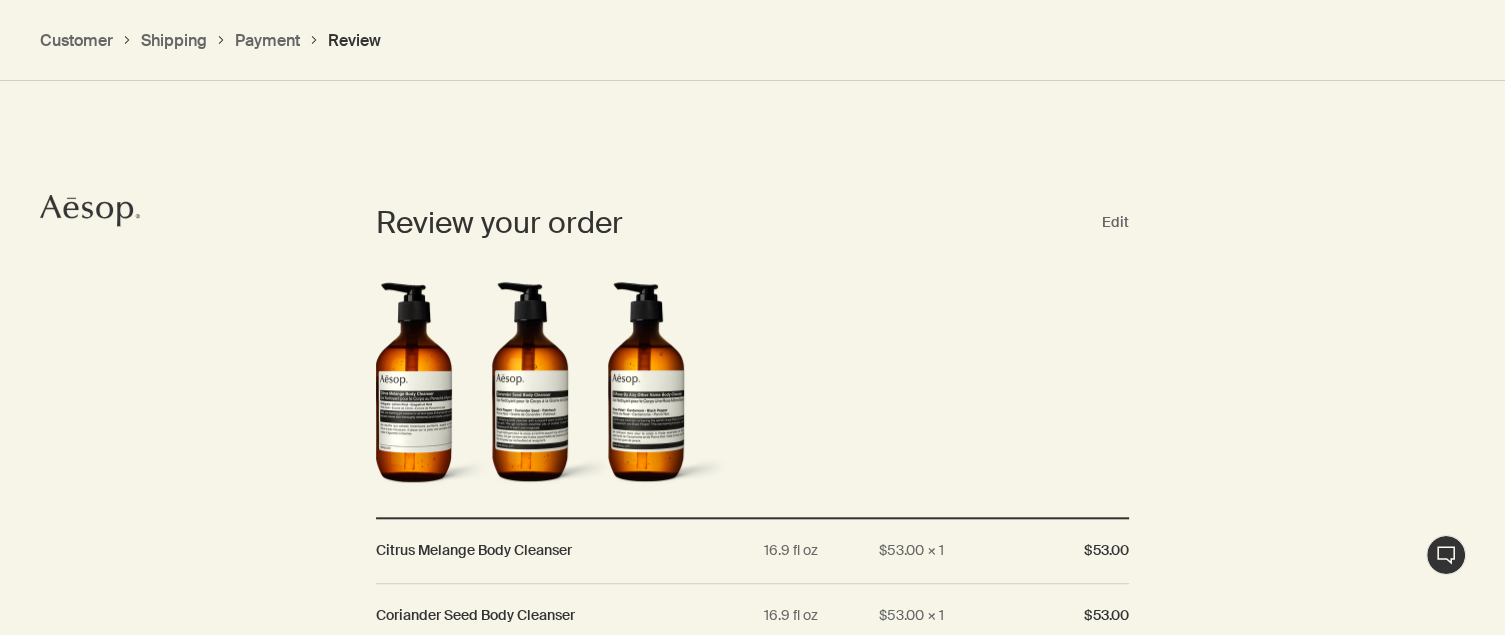 scroll, scrollTop: 1796, scrollLeft: 0, axis: vertical 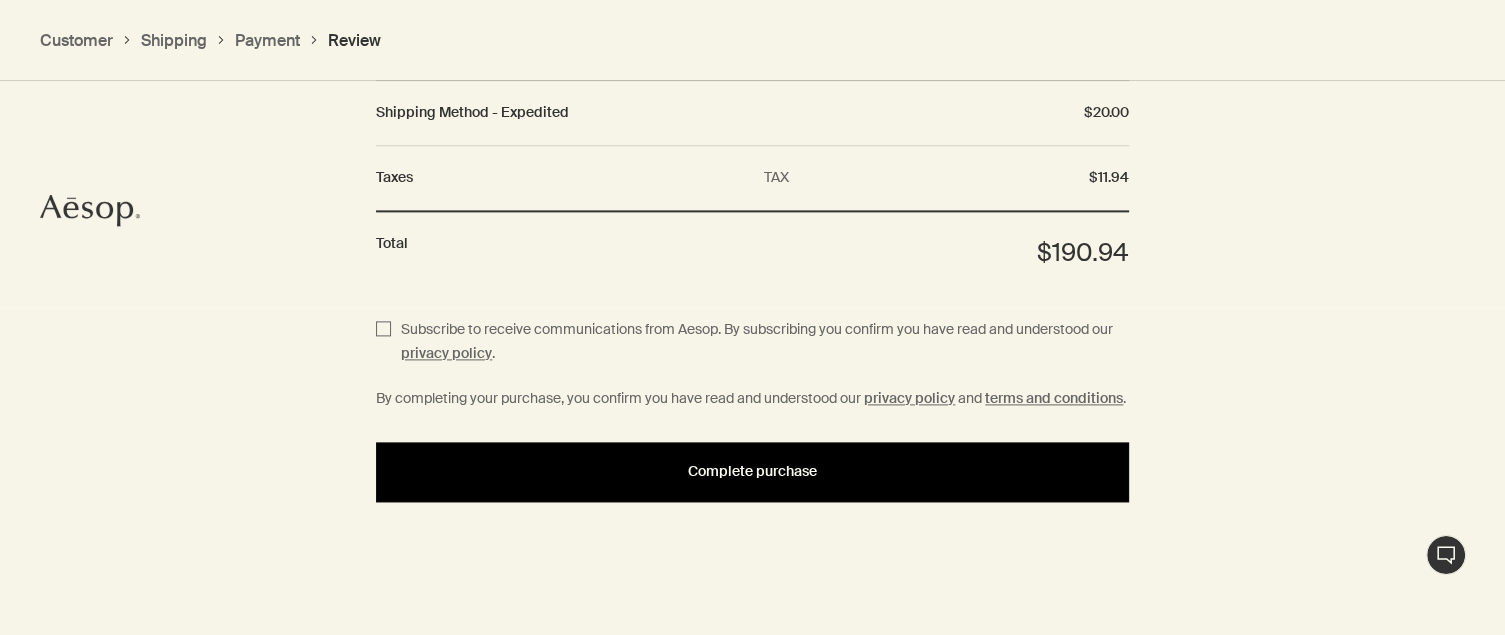 click on "Complete purchase" at bounding box center [752, 471] 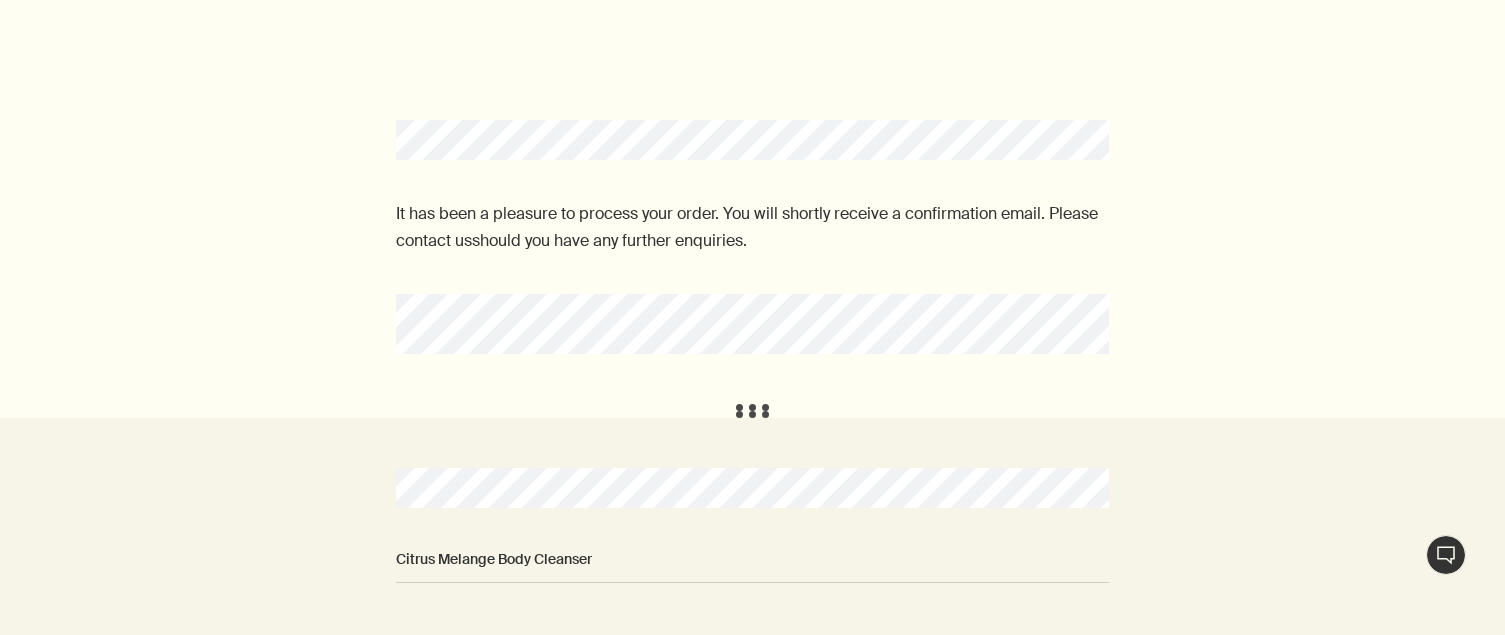scroll, scrollTop: 0, scrollLeft: 0, axis: both 